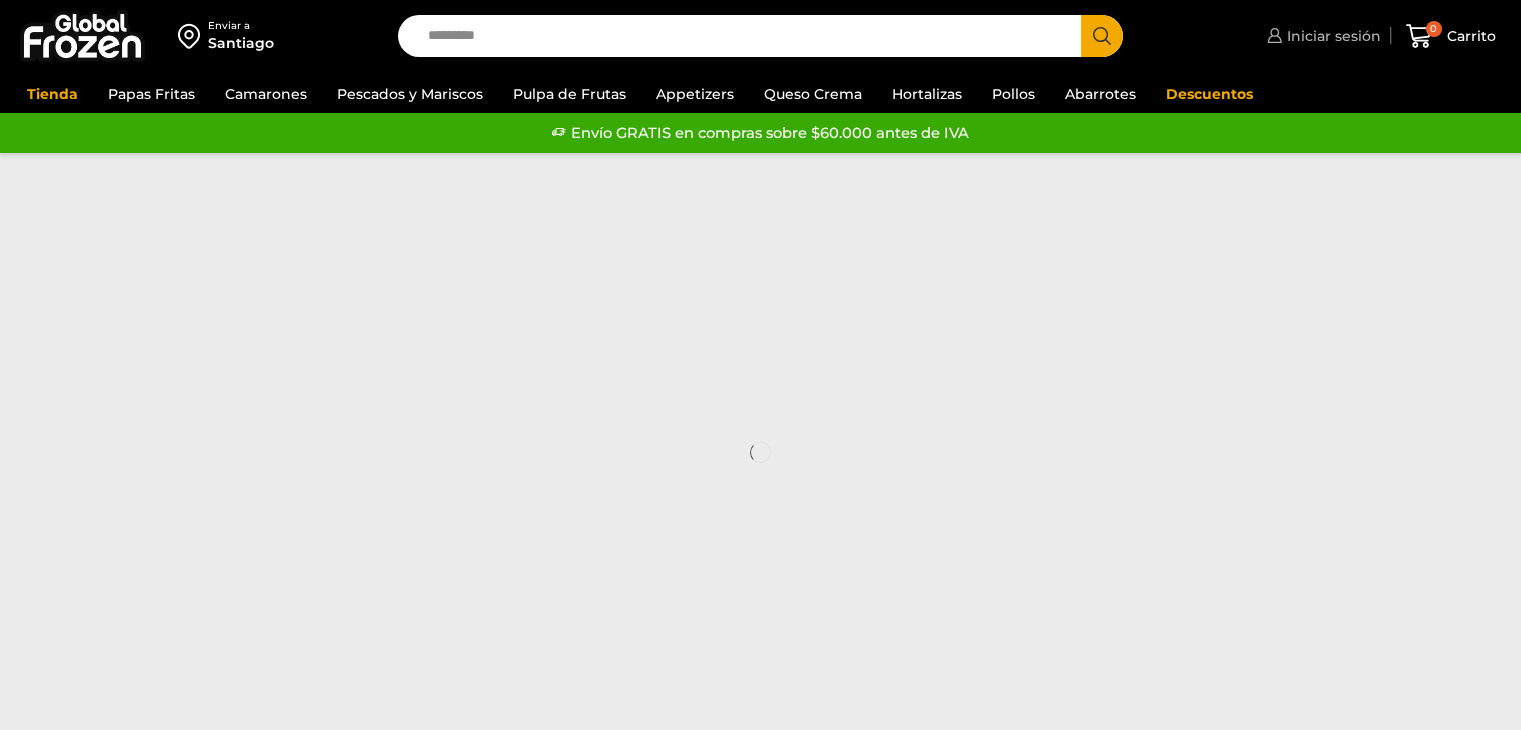 scroll, scrollTop: 0, scrollLeft: 0, axis: both 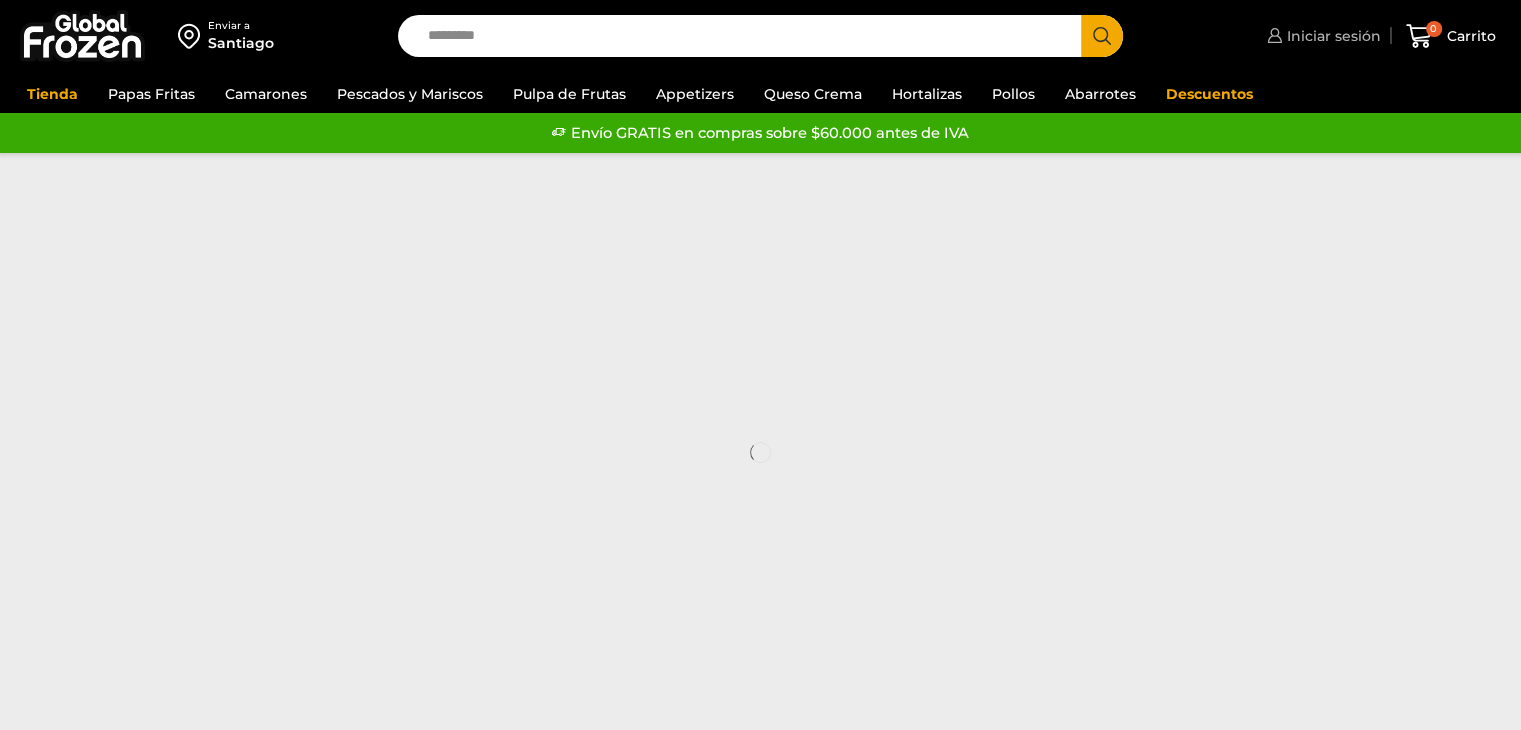 click on "Iniciar sesión" at bounding box center (1331, 36) 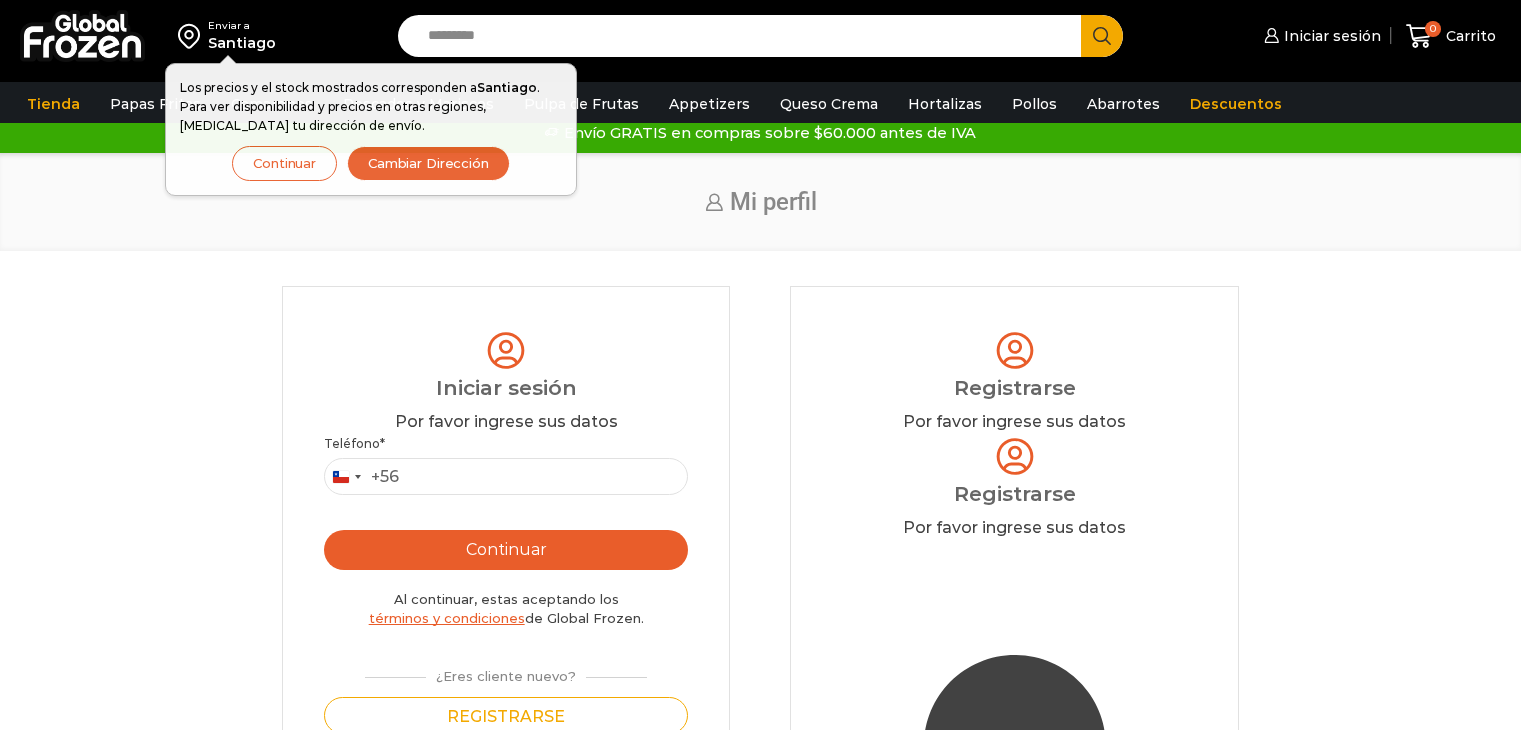 scroll, scrollTop: 0, scrollLeft: 0, axis: both 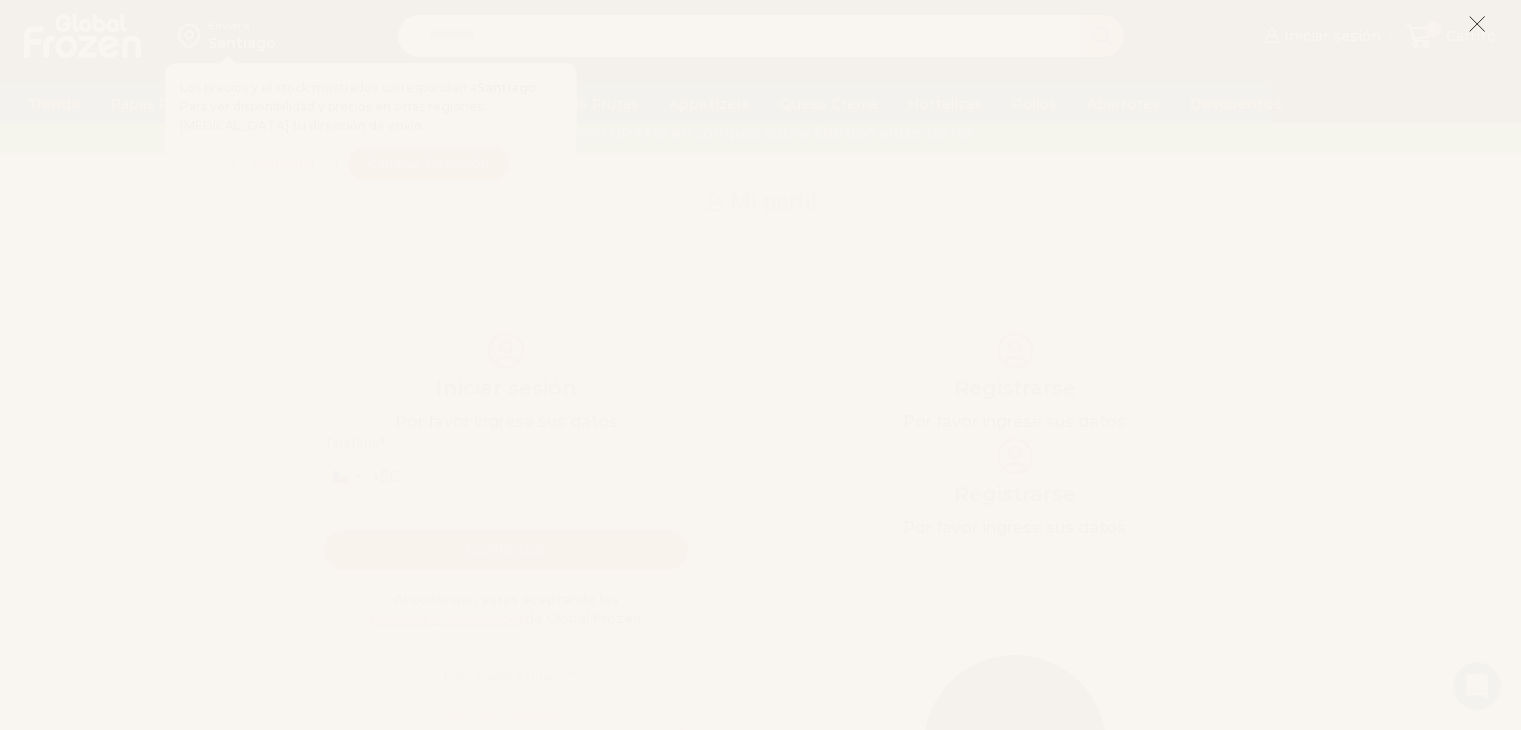 click 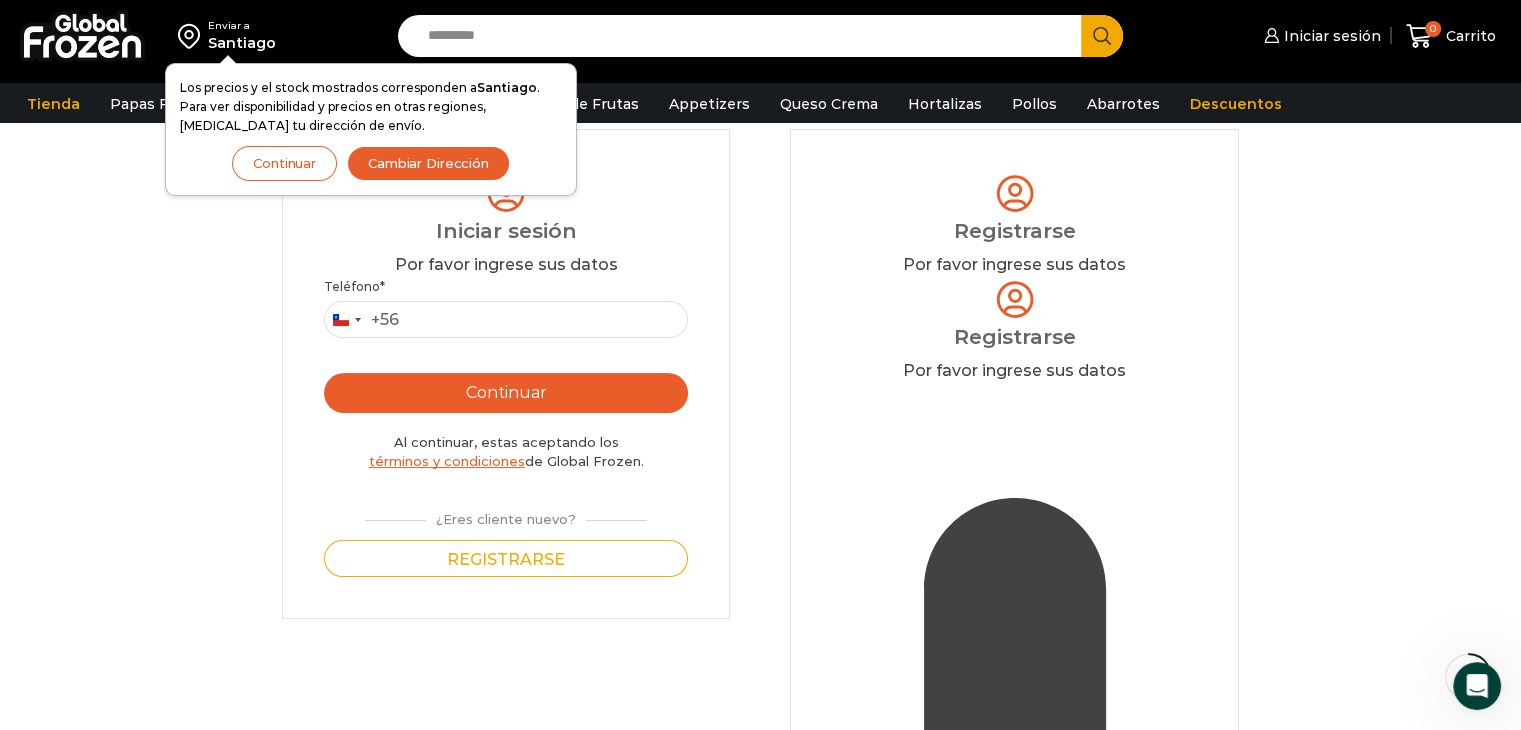 scroll, scrollTop: 198, scrollLeft: 0, axis: vertical 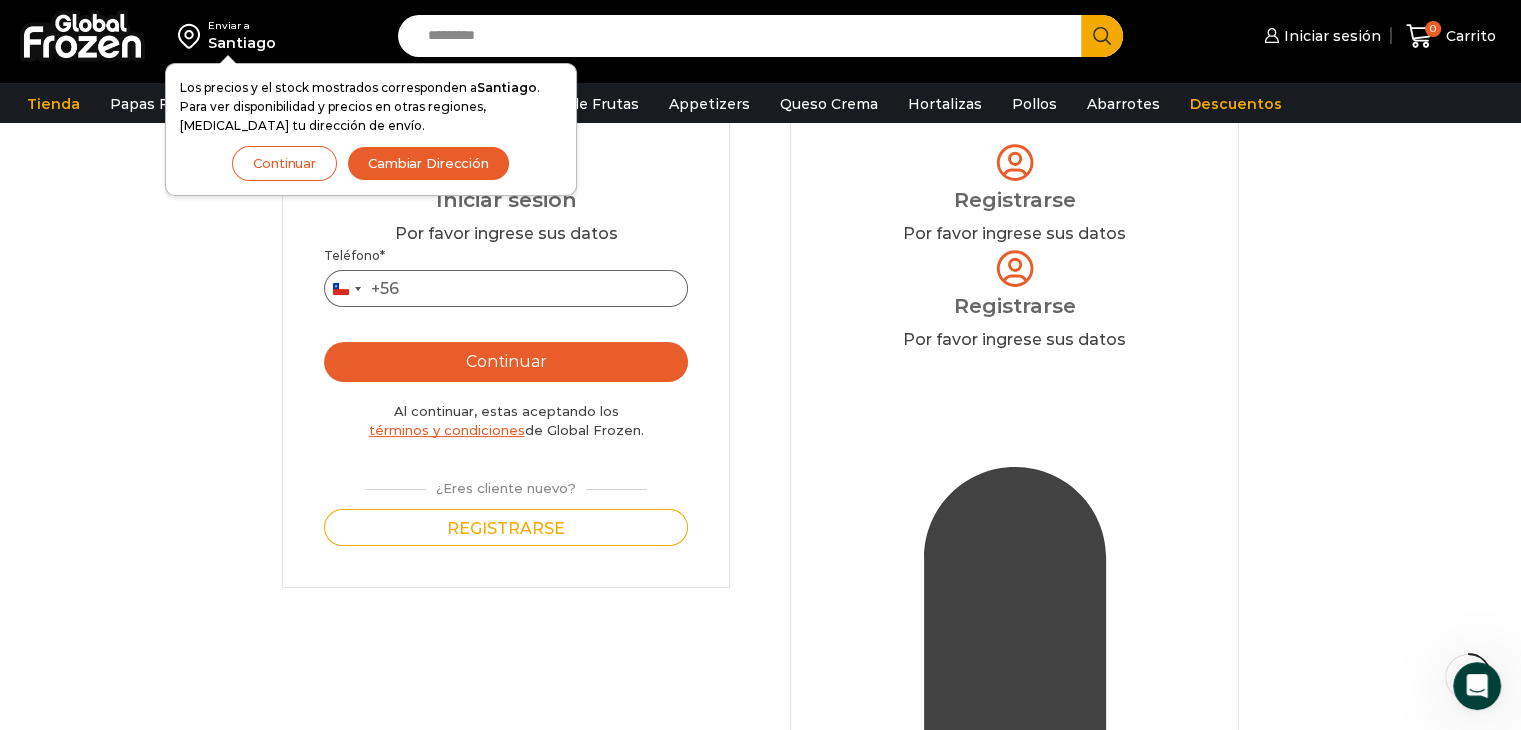 click on "Teléfono
*" at bounding box center [506, 288] 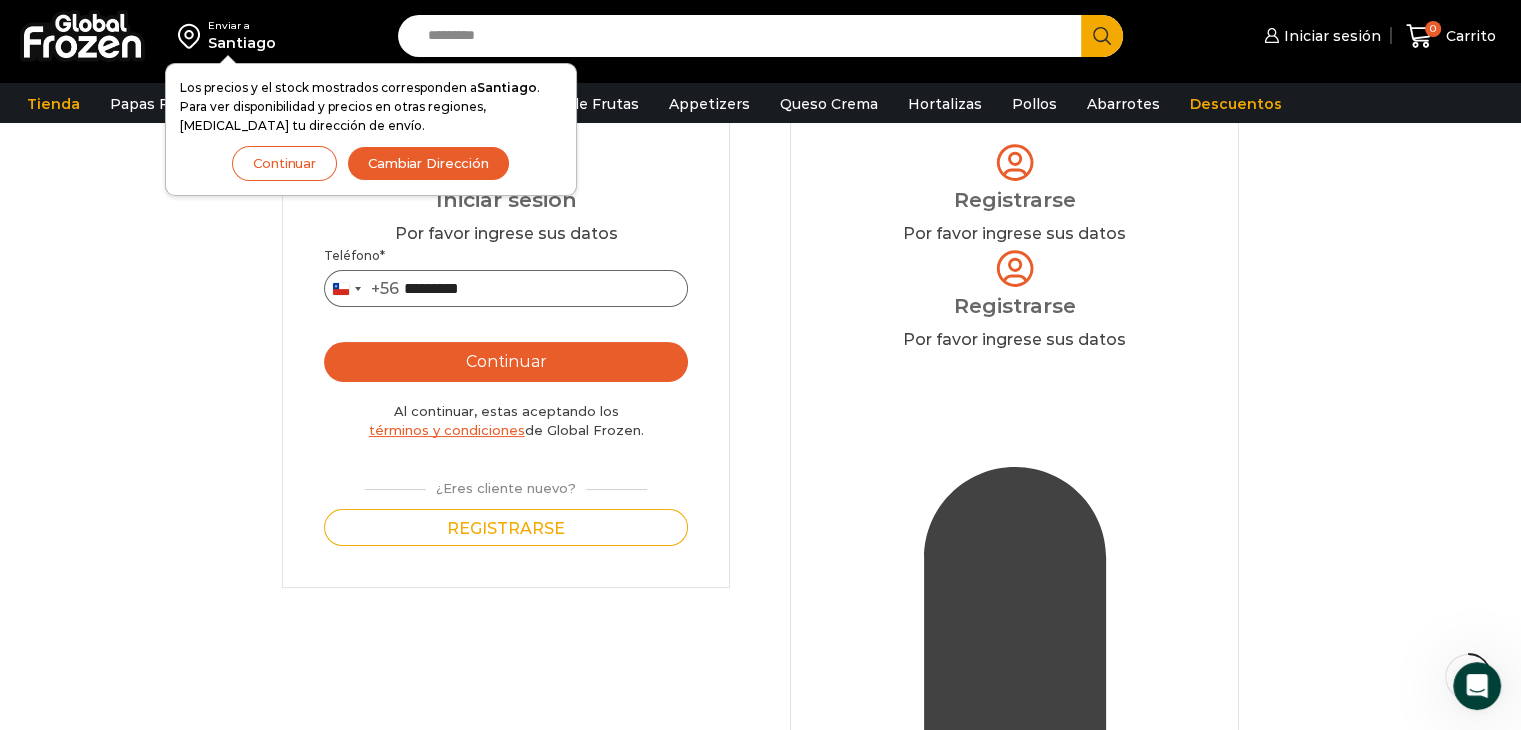 type on "*********" 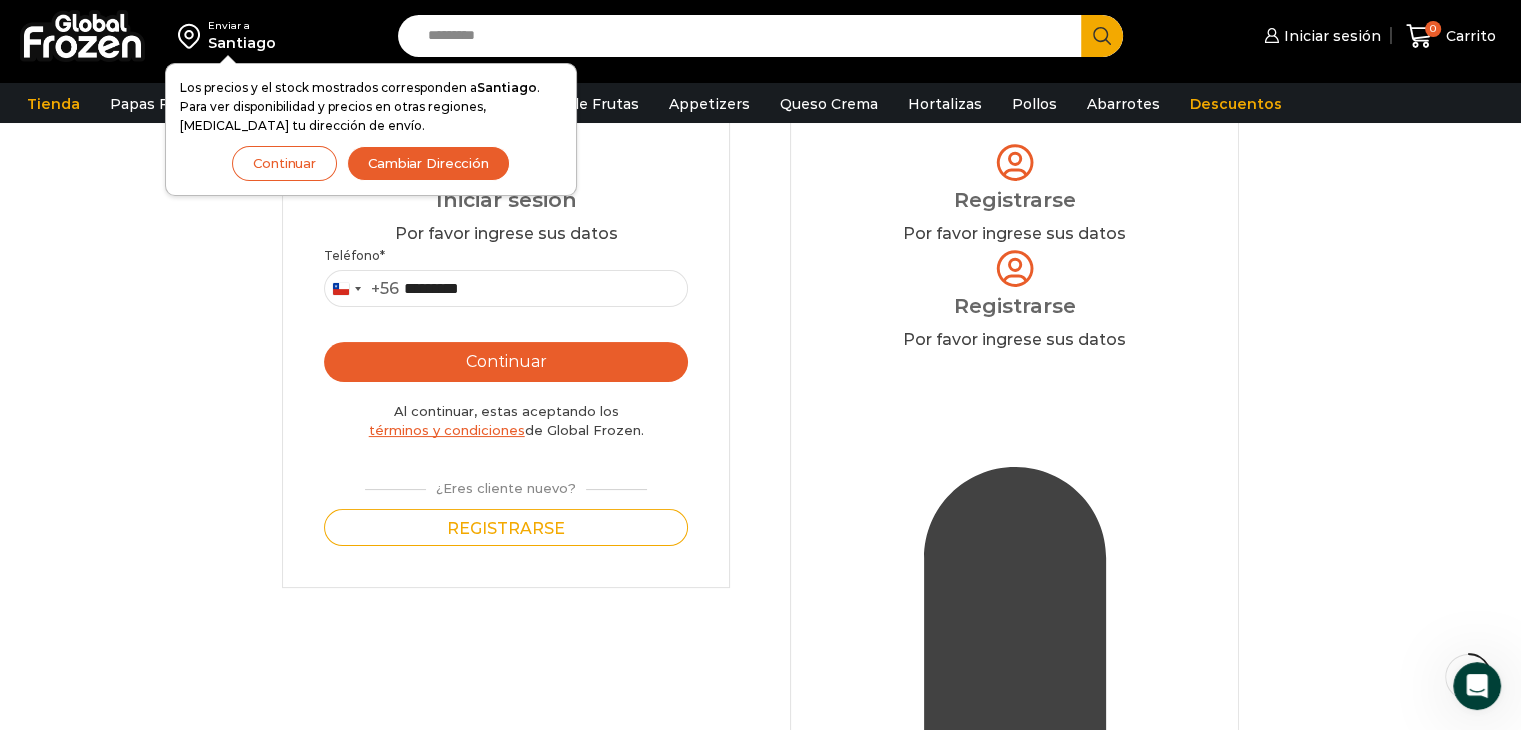 click on "Continuar" at bounding box center [506, 362] 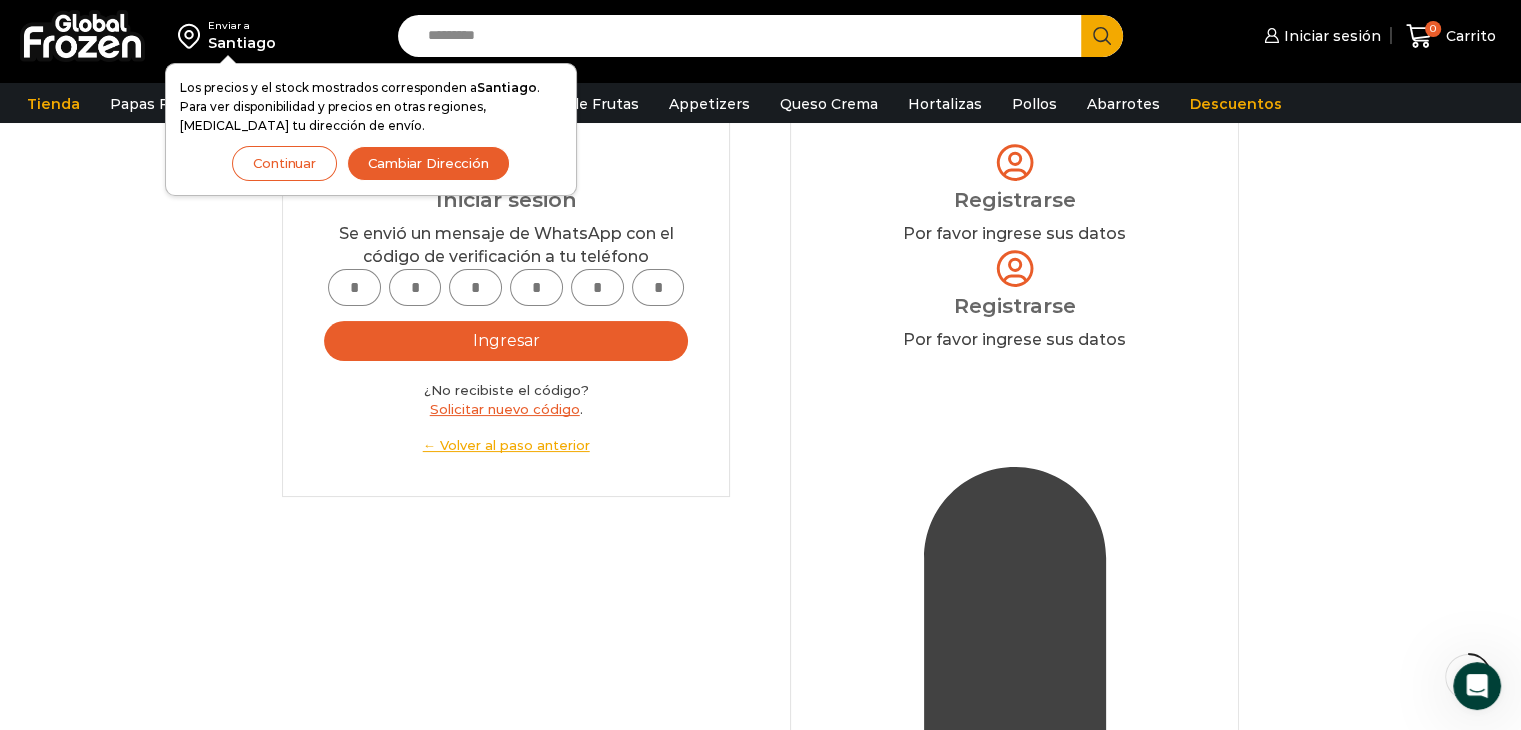 click at bounding box center (354, 287) 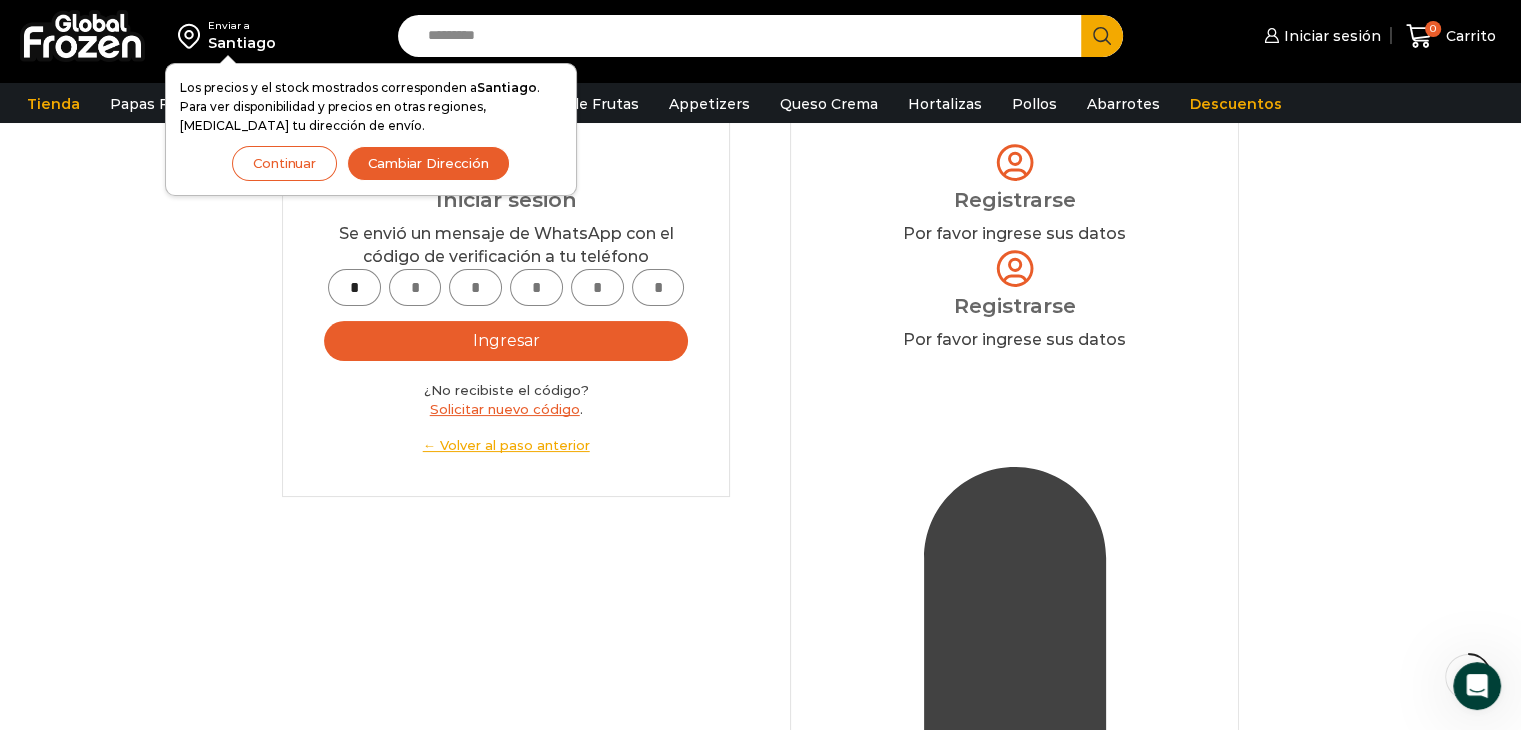 type on "*" 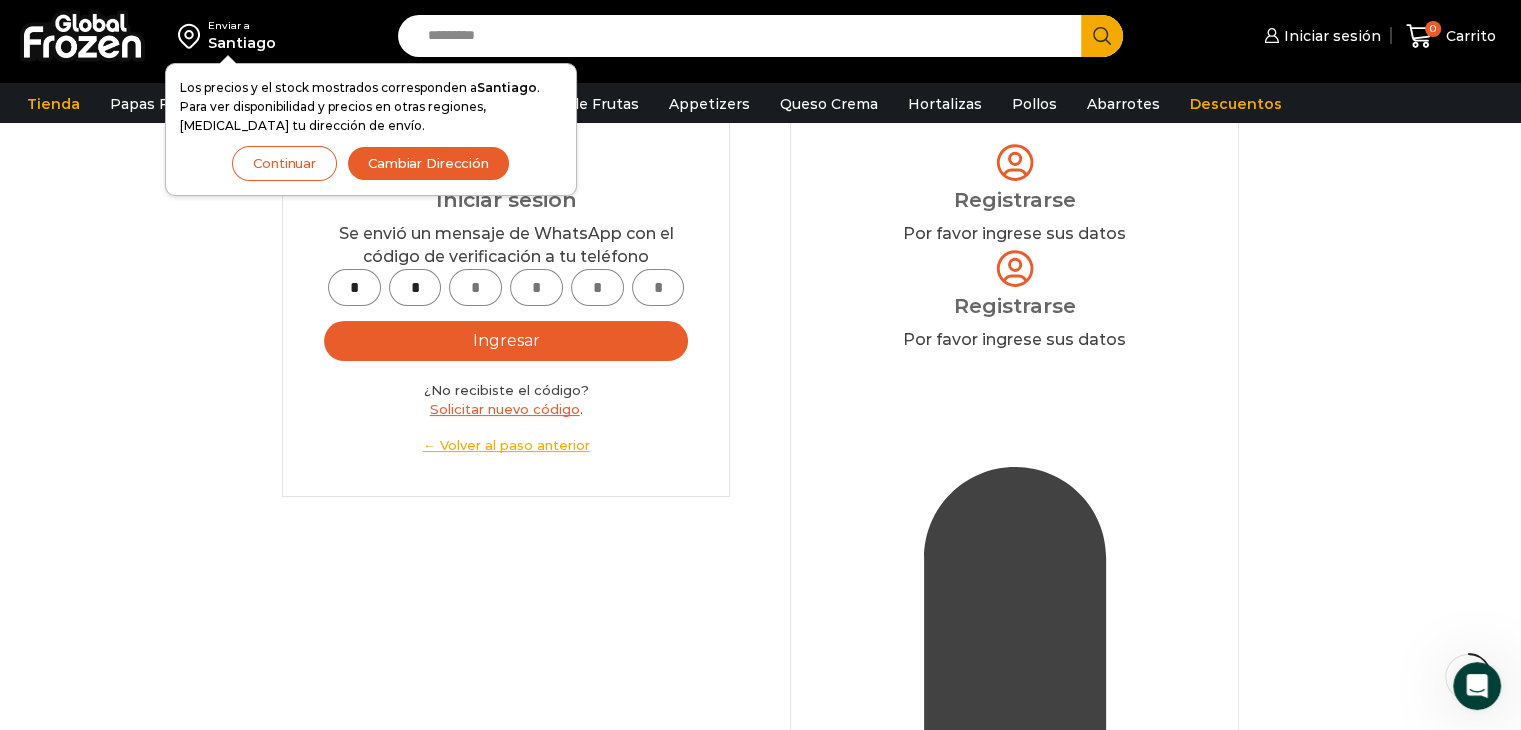 type on "*" 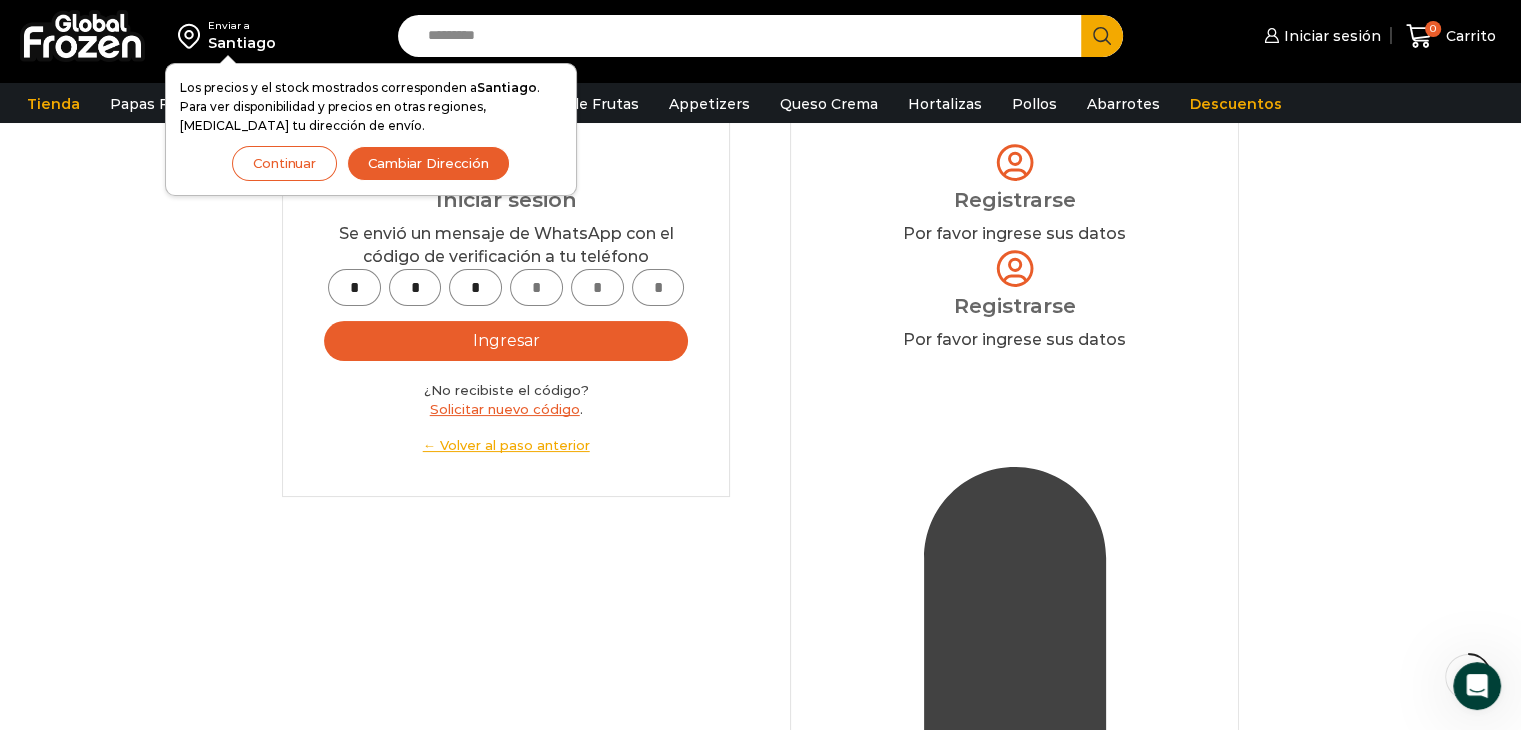 type on "*" 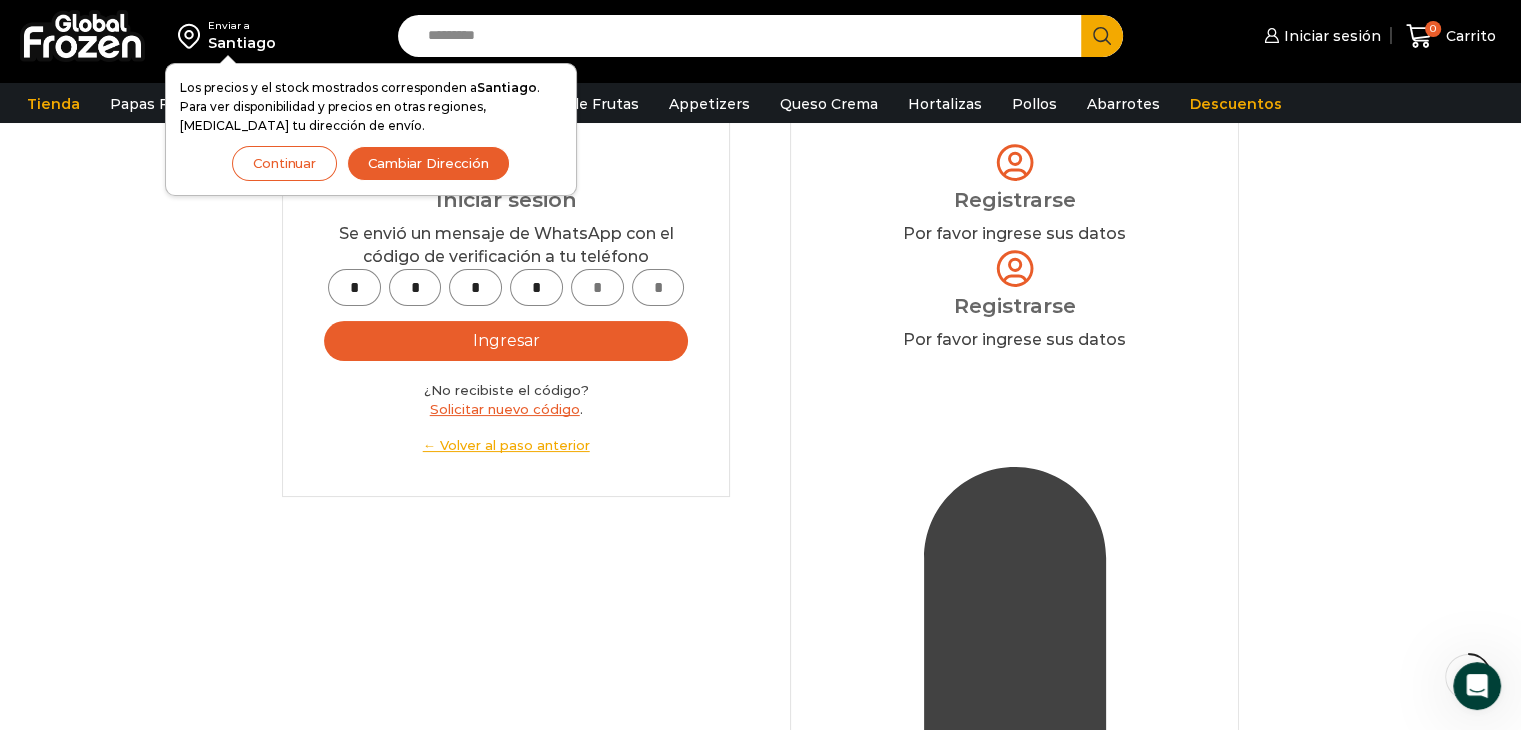type on "*" 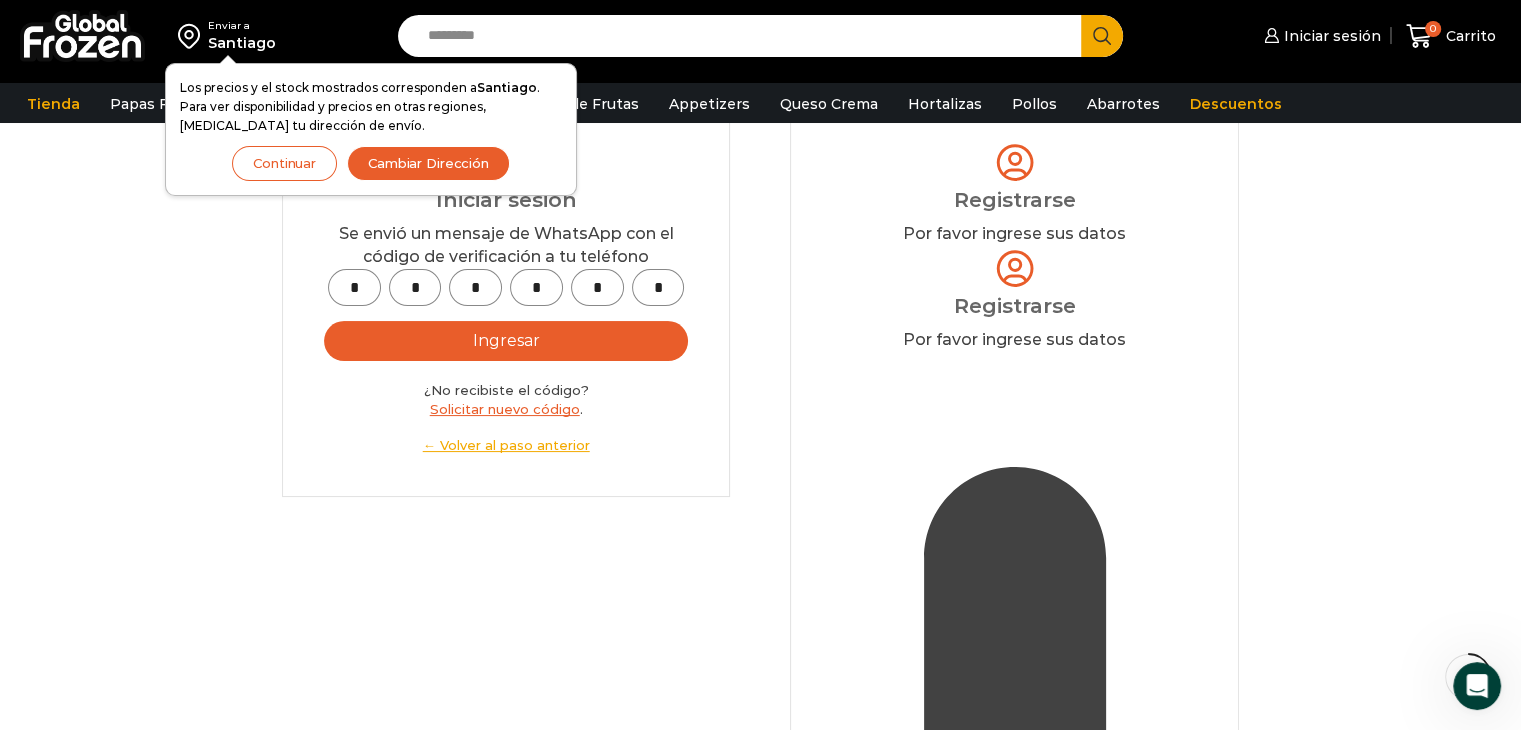 type on "*" 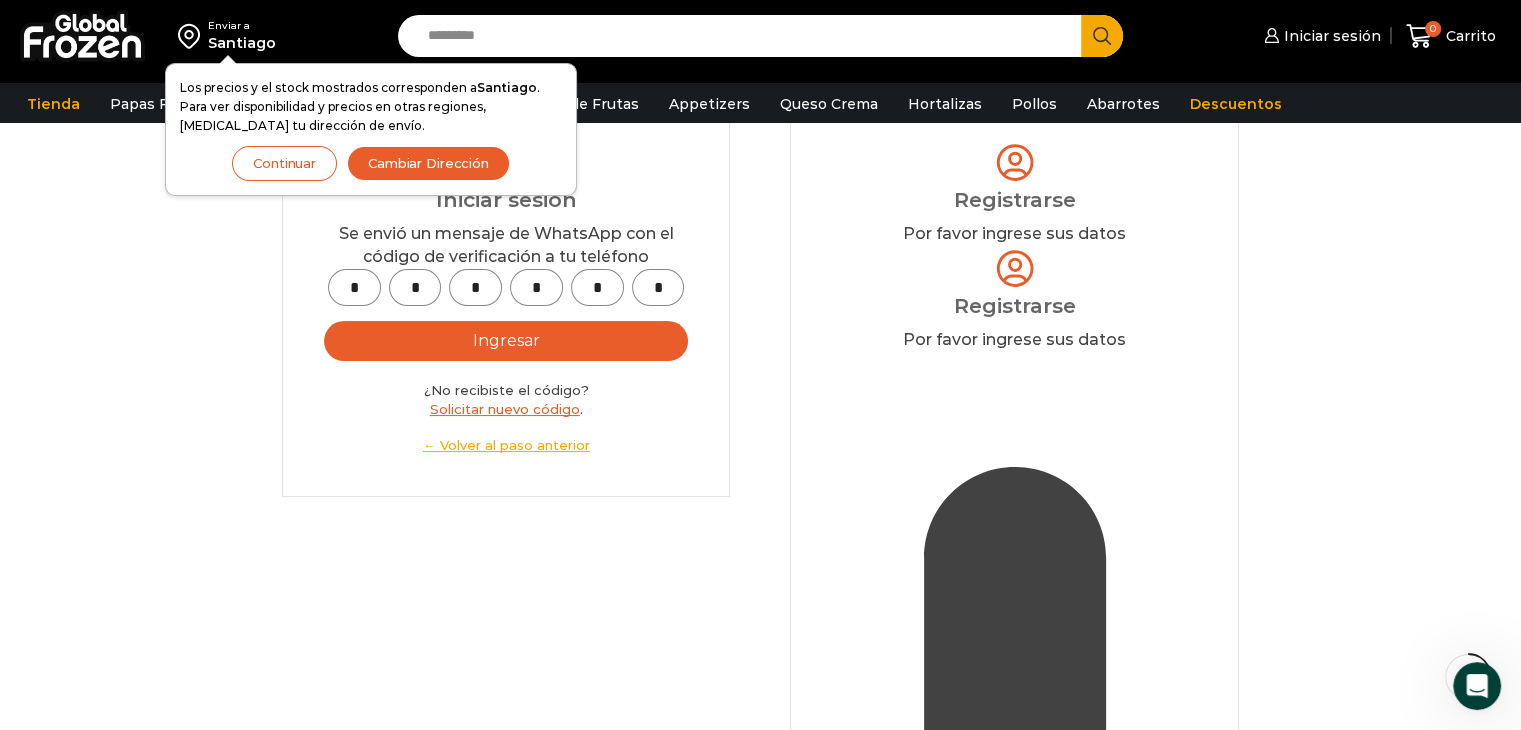 click on "Ingresar" at bounding box center (506, 341) 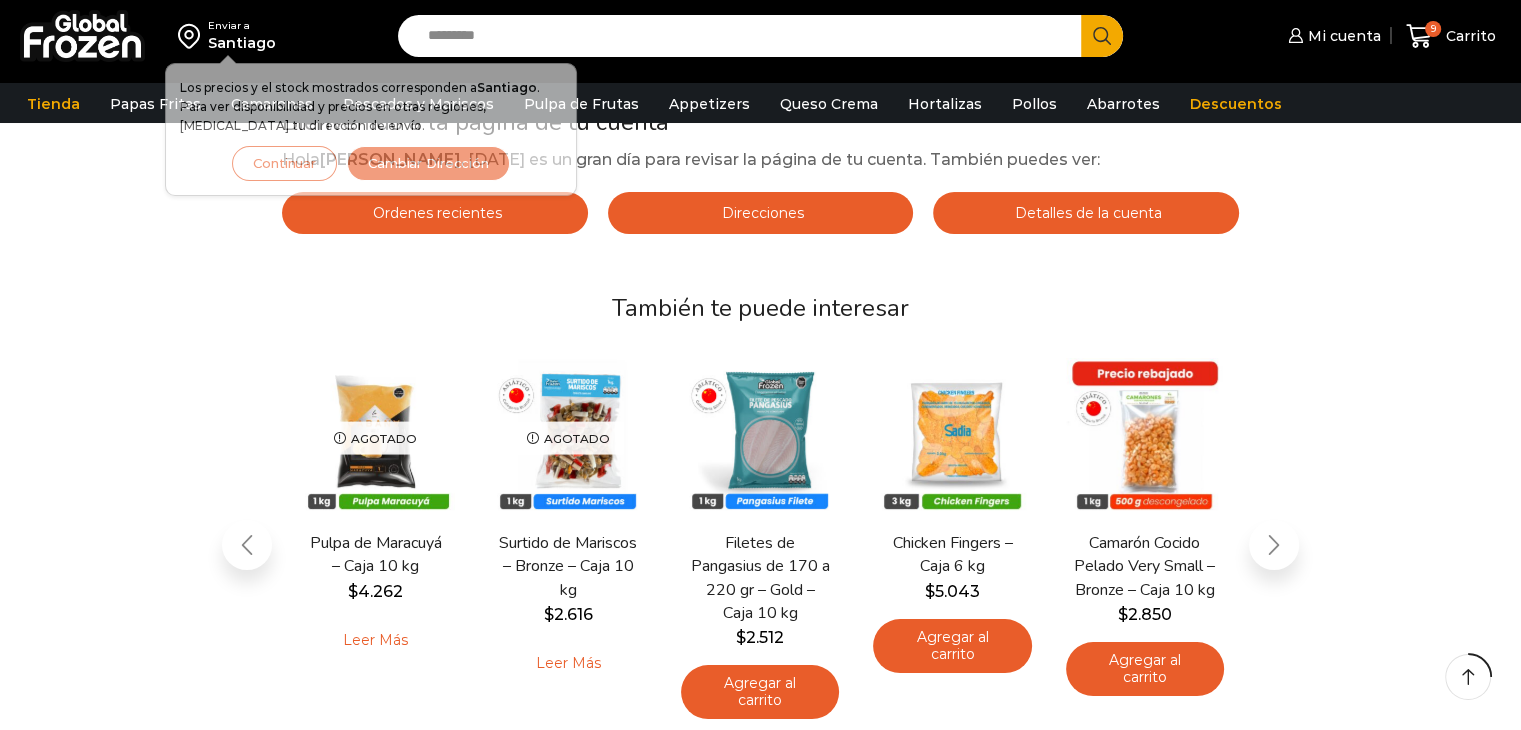 scroll, scrollTop: 188, scrollLeft: 0, axis: vertical 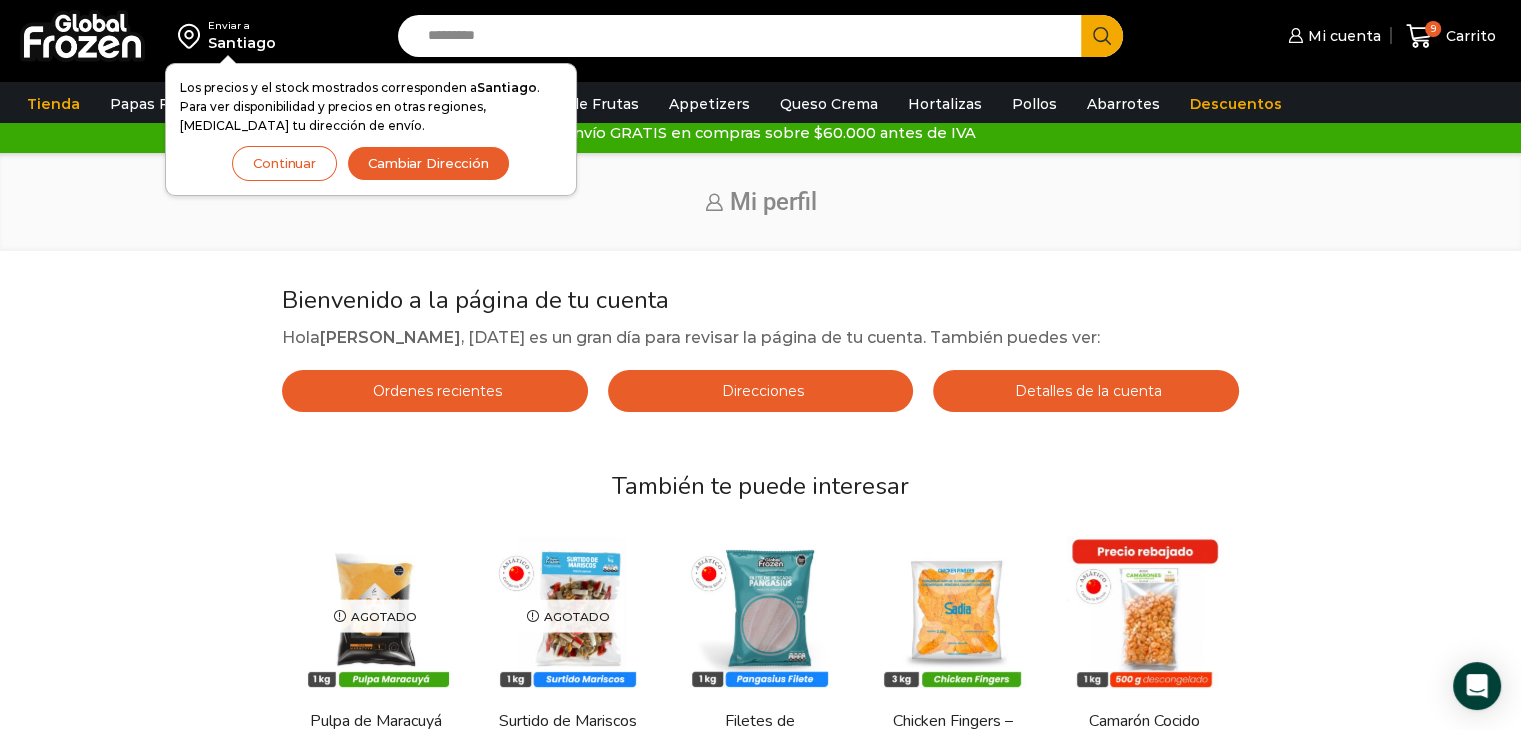 click on "Enviar a" at bounding box center (242, 26) 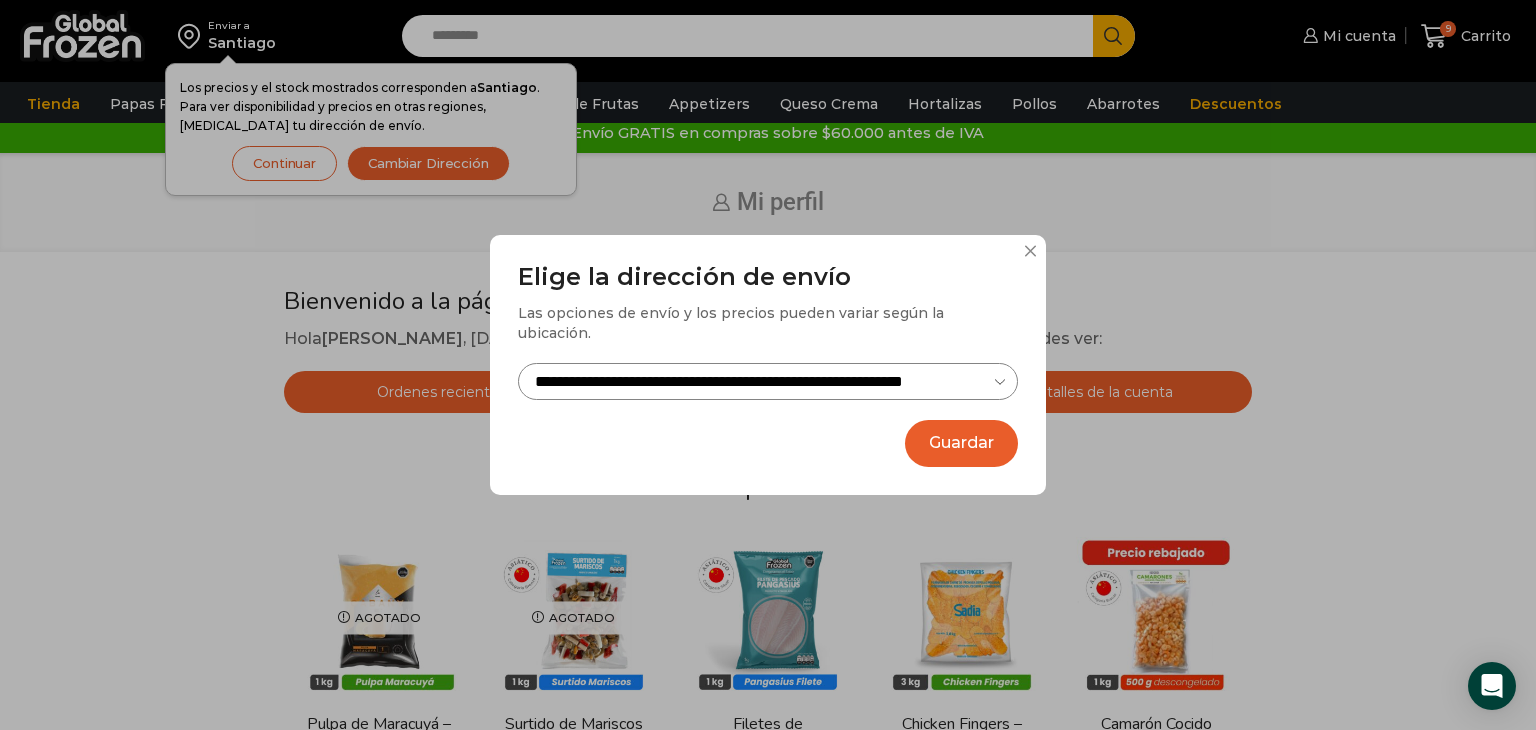 click on "Guardar" at bounding box center [961, 443] 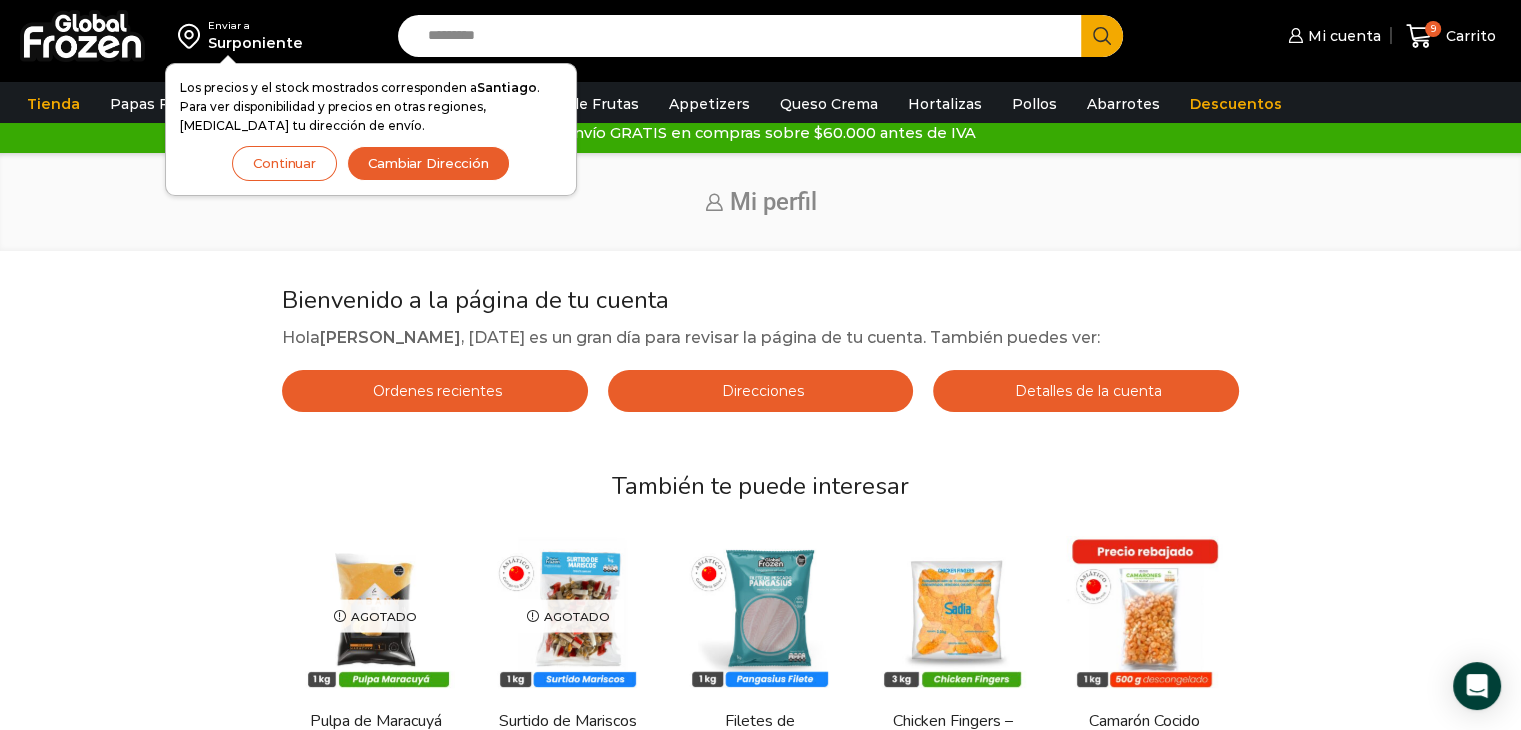 click on "Continuar" at bounding box center (284, 163) 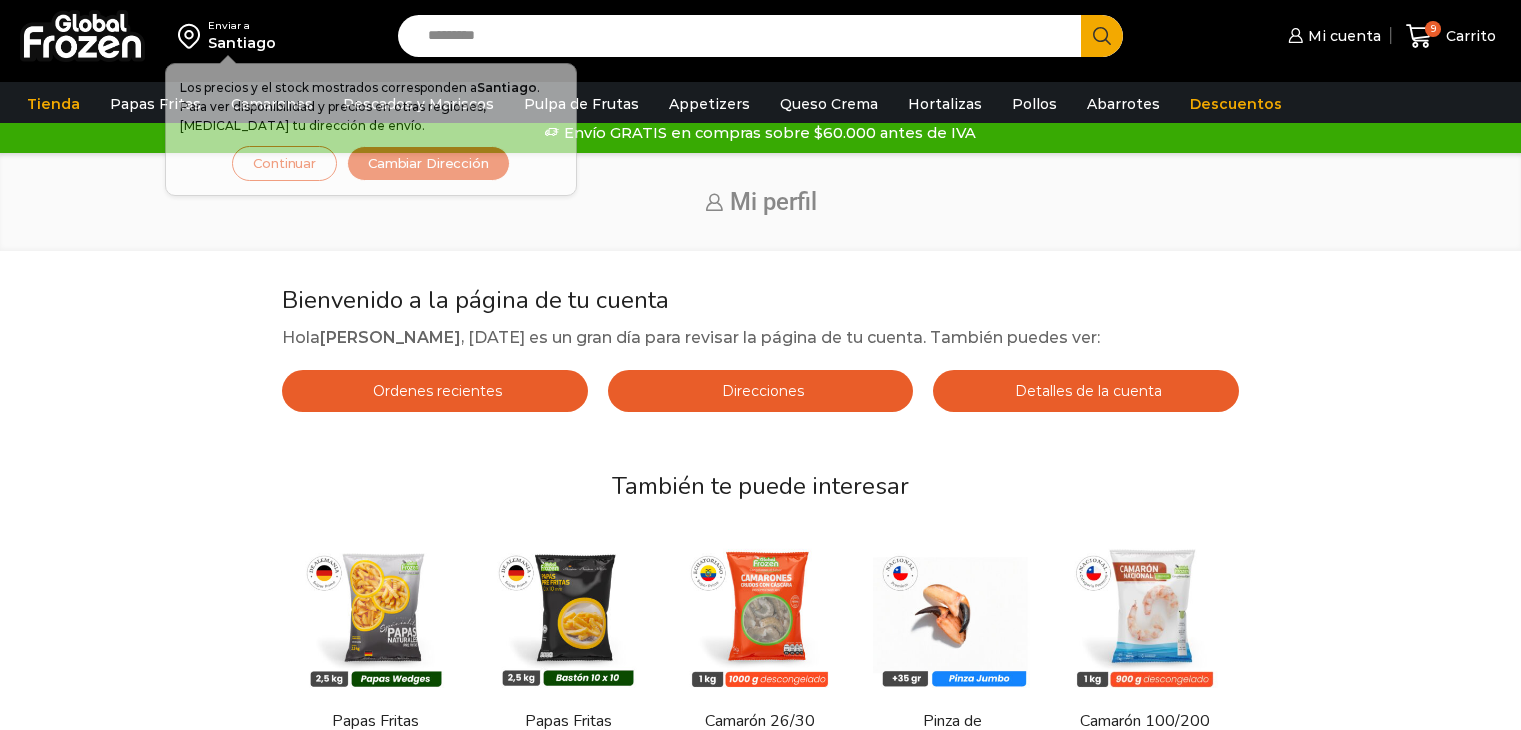 scroll, scrollTop: 0, scrollLeft: 0, axis: both 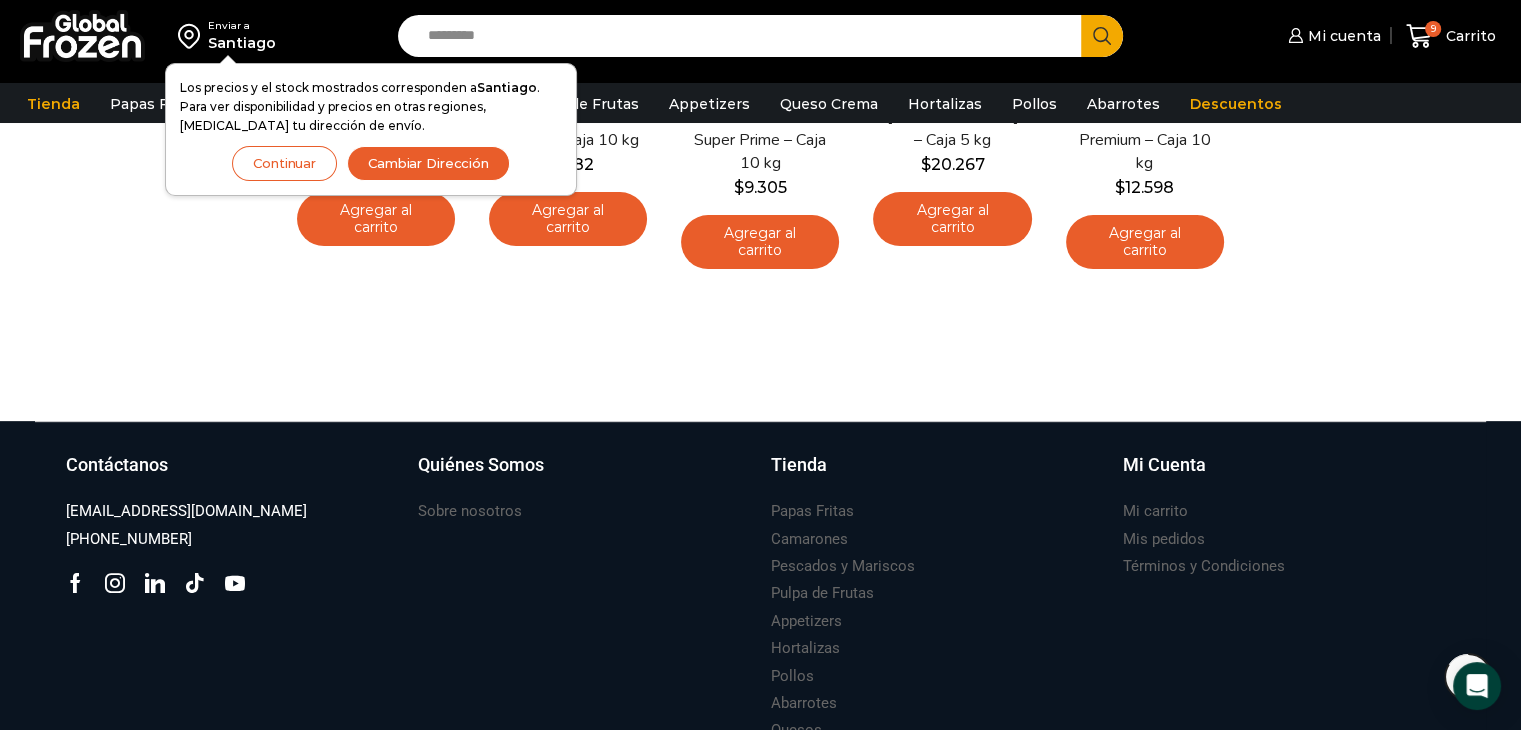 click on "Enviar a
Santiago
Los precios y el stock mostrados corresponden a  Santiago . Para ver disponibilidad y precios en otras regiones, cambia tu dirección de envío.
Continuar Cambiar Dirección
Search input
Search" at bounding box center (760, -109) 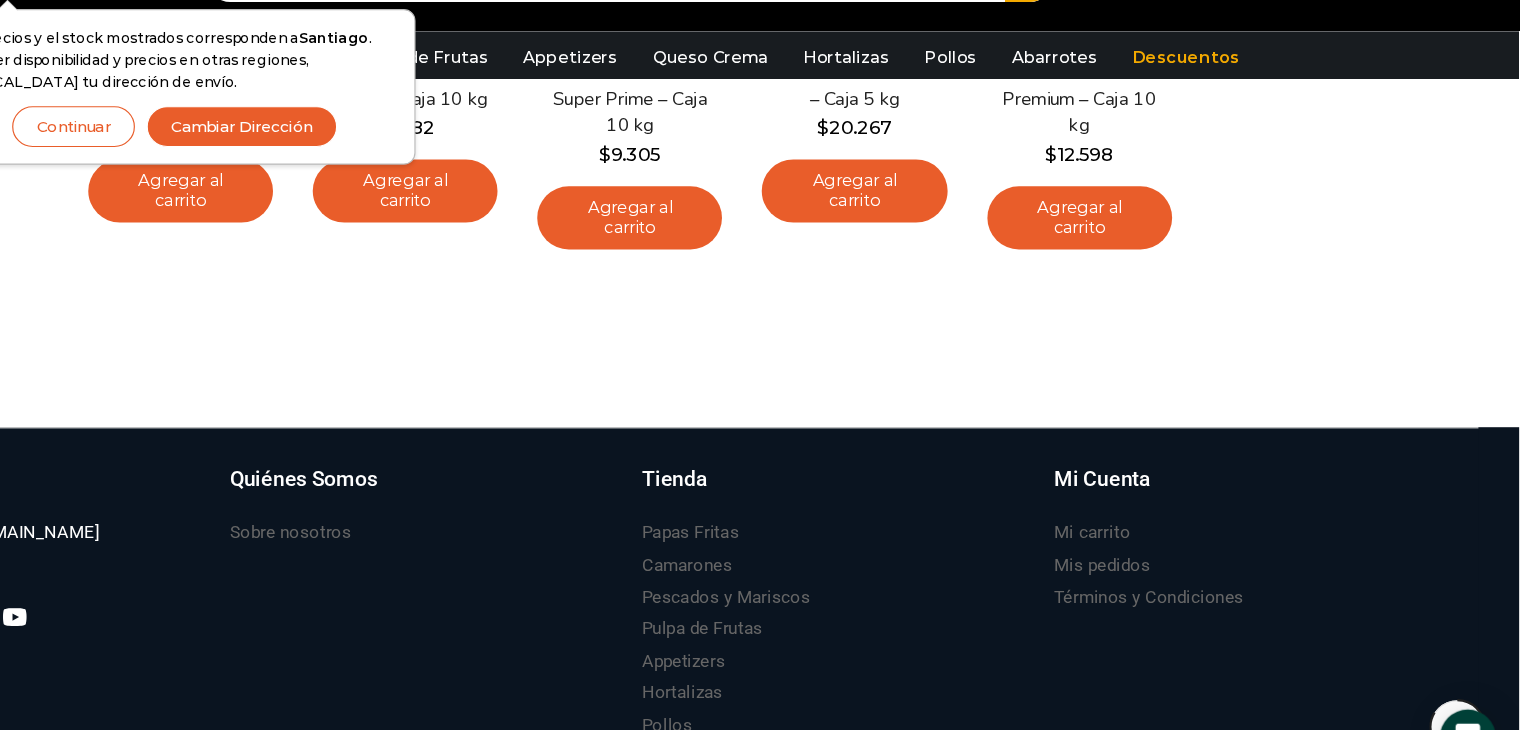scroll, scrollTop: 638, scrollLeft: 0, axis: vertical 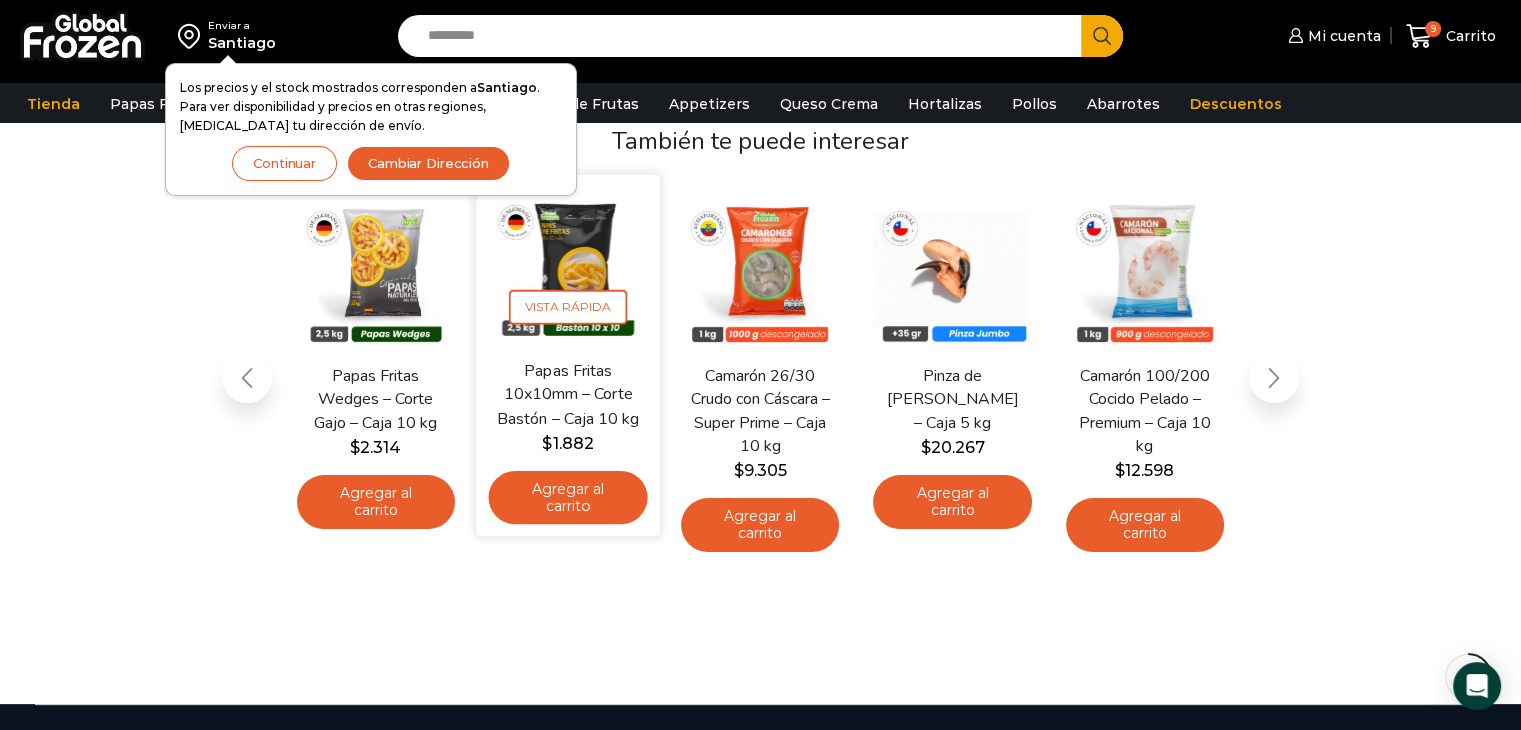 click on "Agregar al carrito" at bounding box center (567, 498) 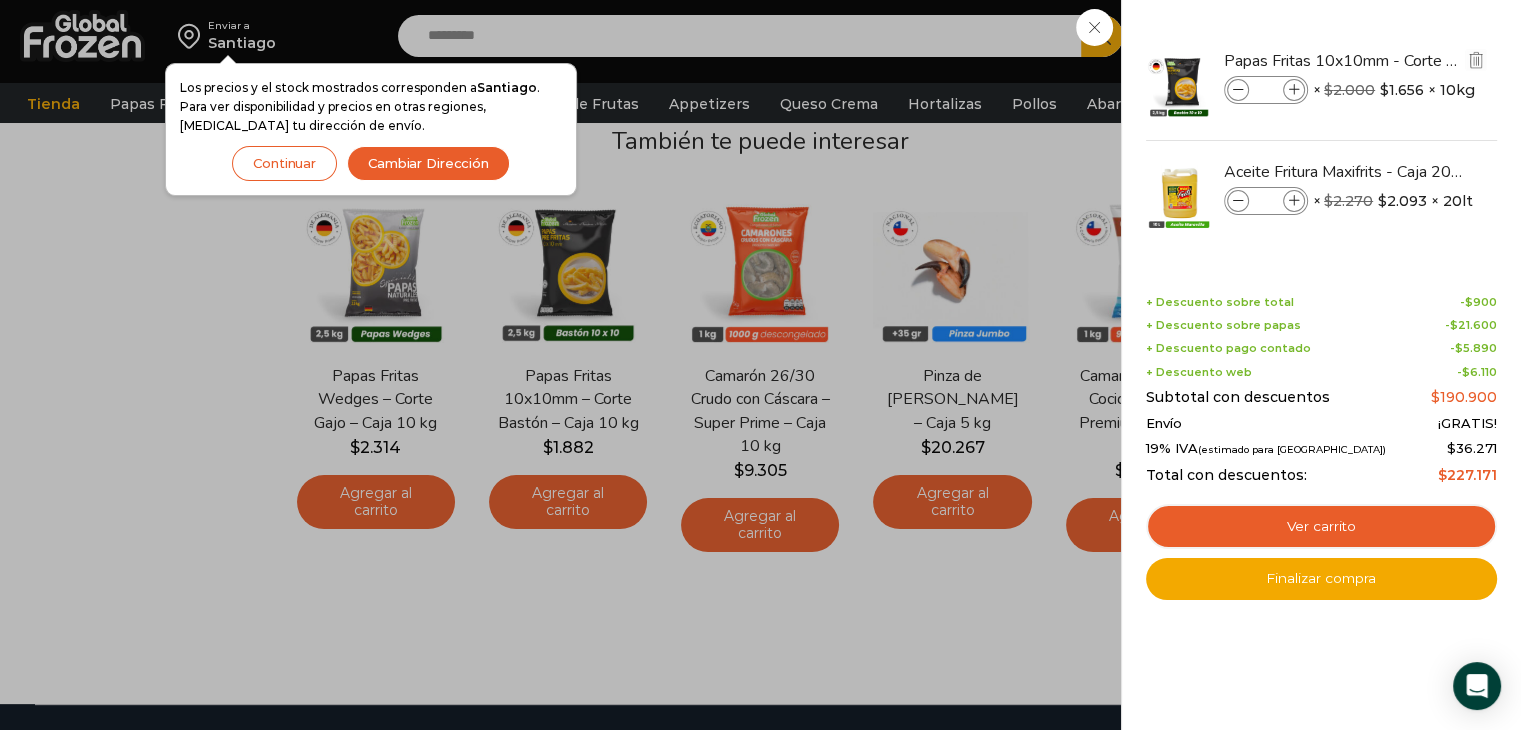 click at bounding box center [1238, 90] 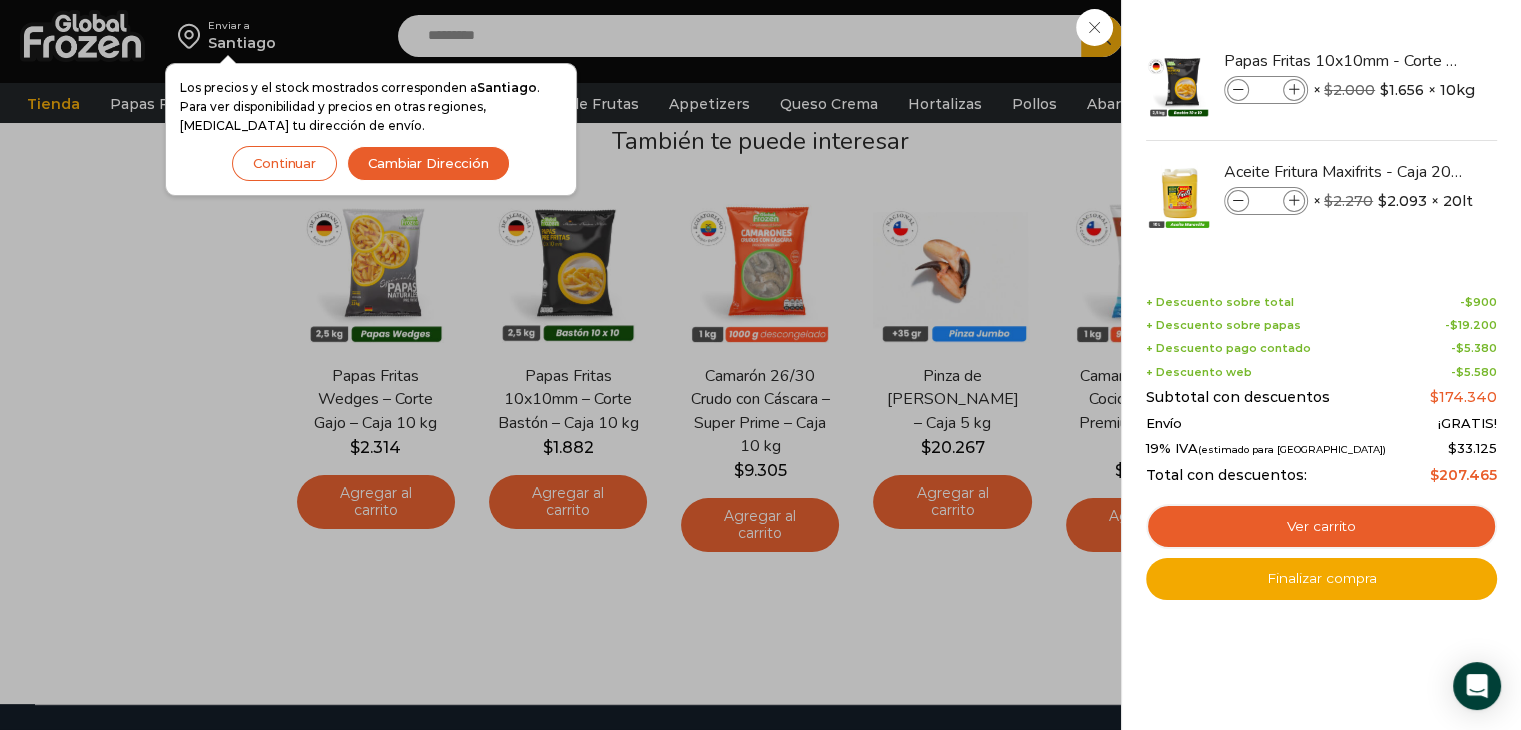 click on "Continuar" at bounding box center [284, 163] 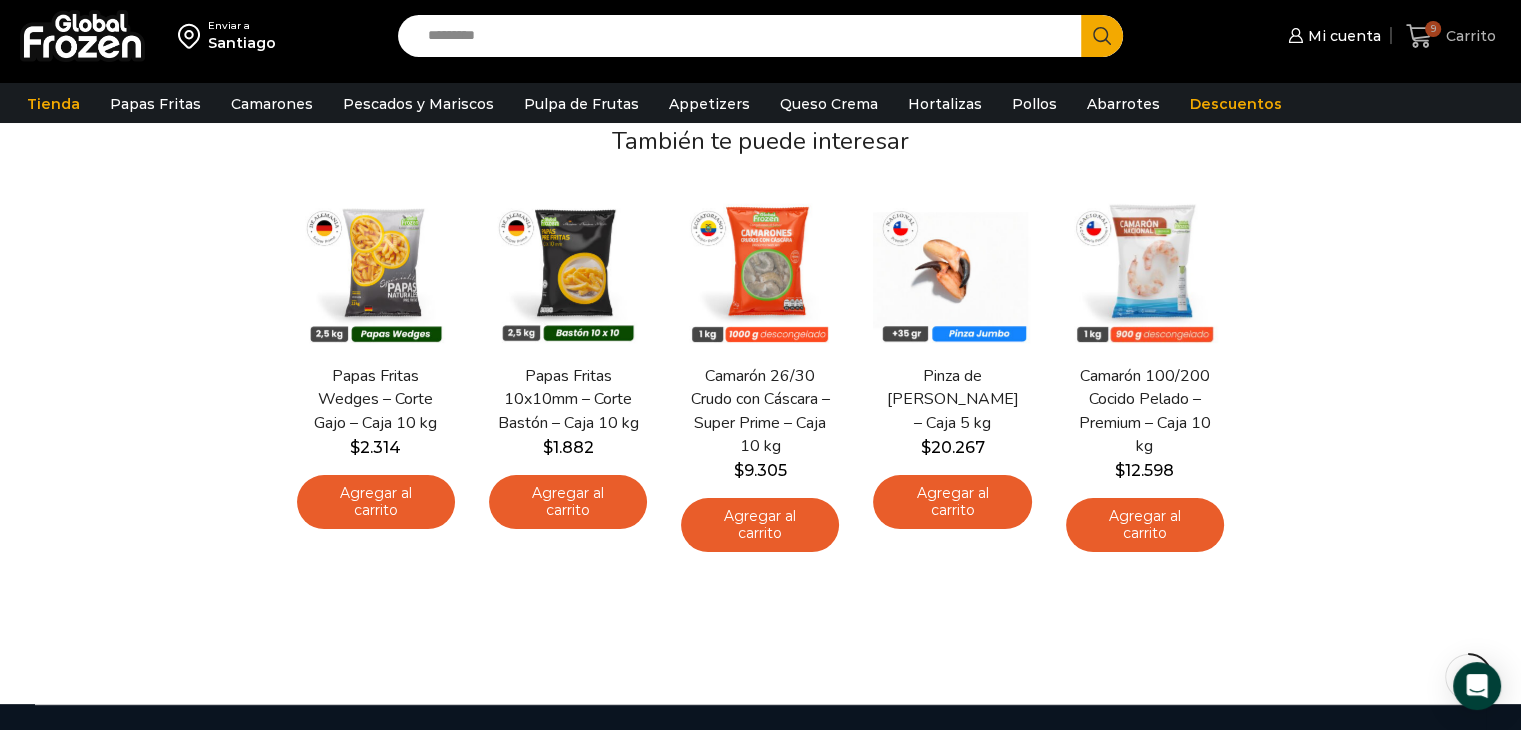 click 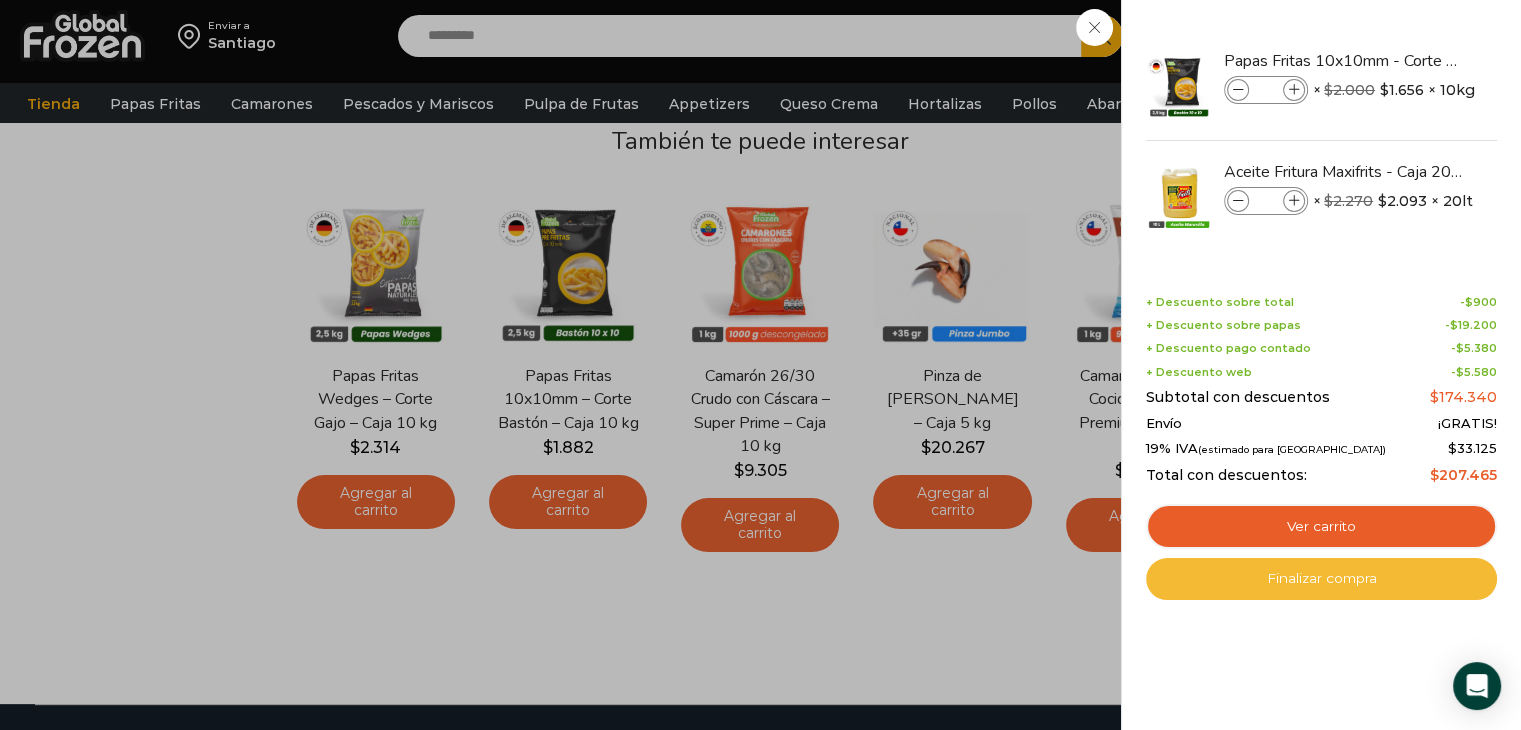 click on "Finalizar compra" at bounding box center [1321, 579] 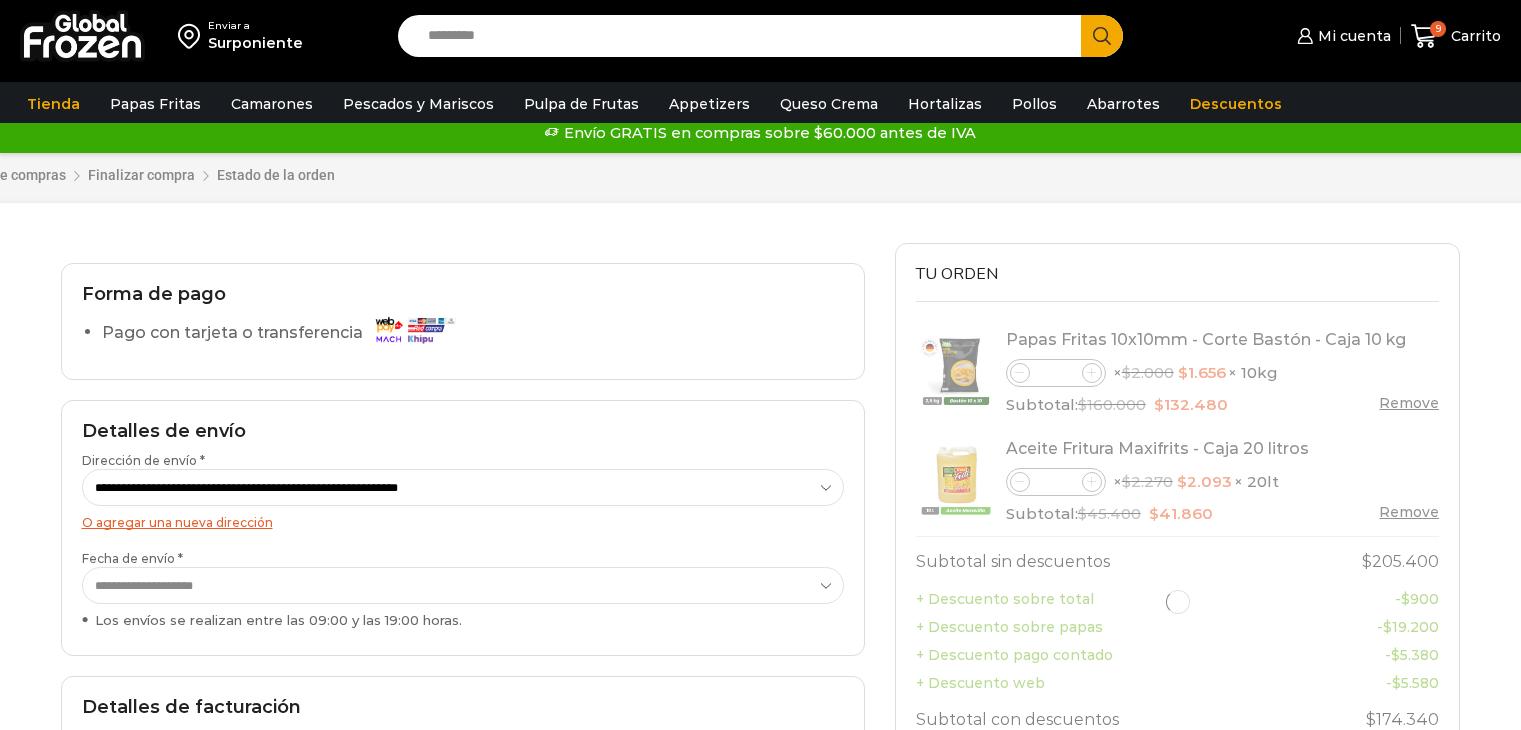 scroll, scrollTop: 0, scrollLeft: 0, axis: both 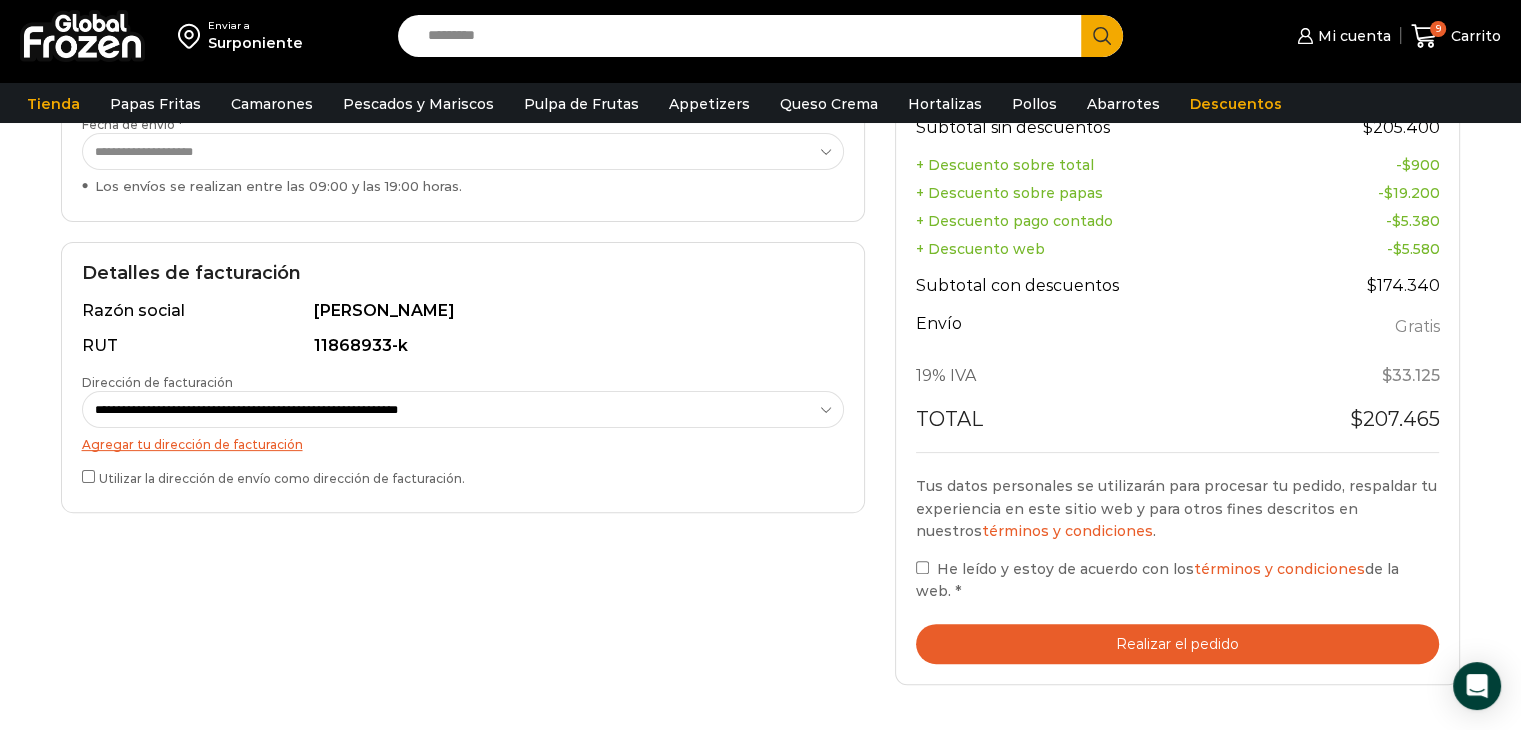 drag, startPoint x: 1535, startPoint y: 293, endPoint x: 1535, endPoint y: 491, distance: 198 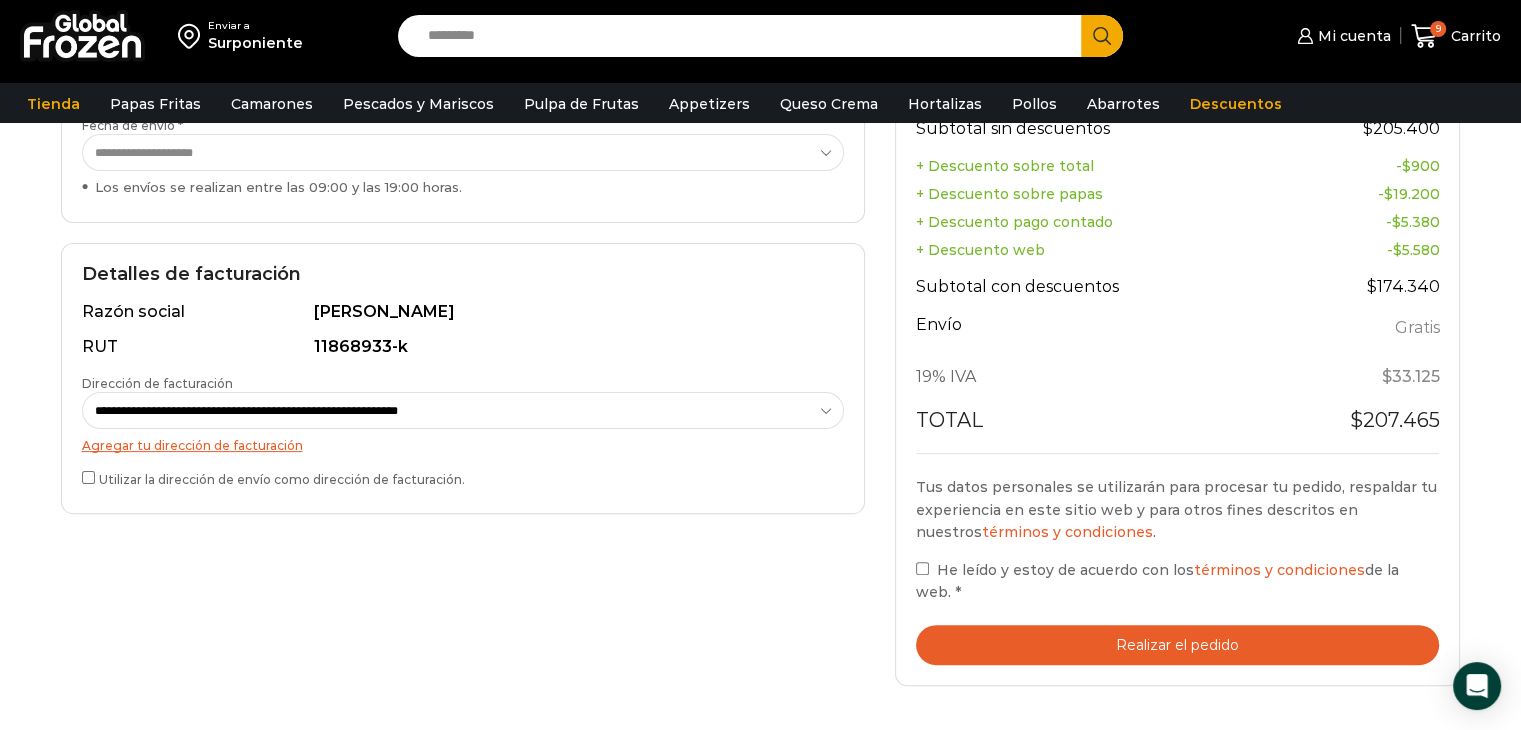 scroll, scrollTop: 920, scrollLeft: 0, axis: vertical 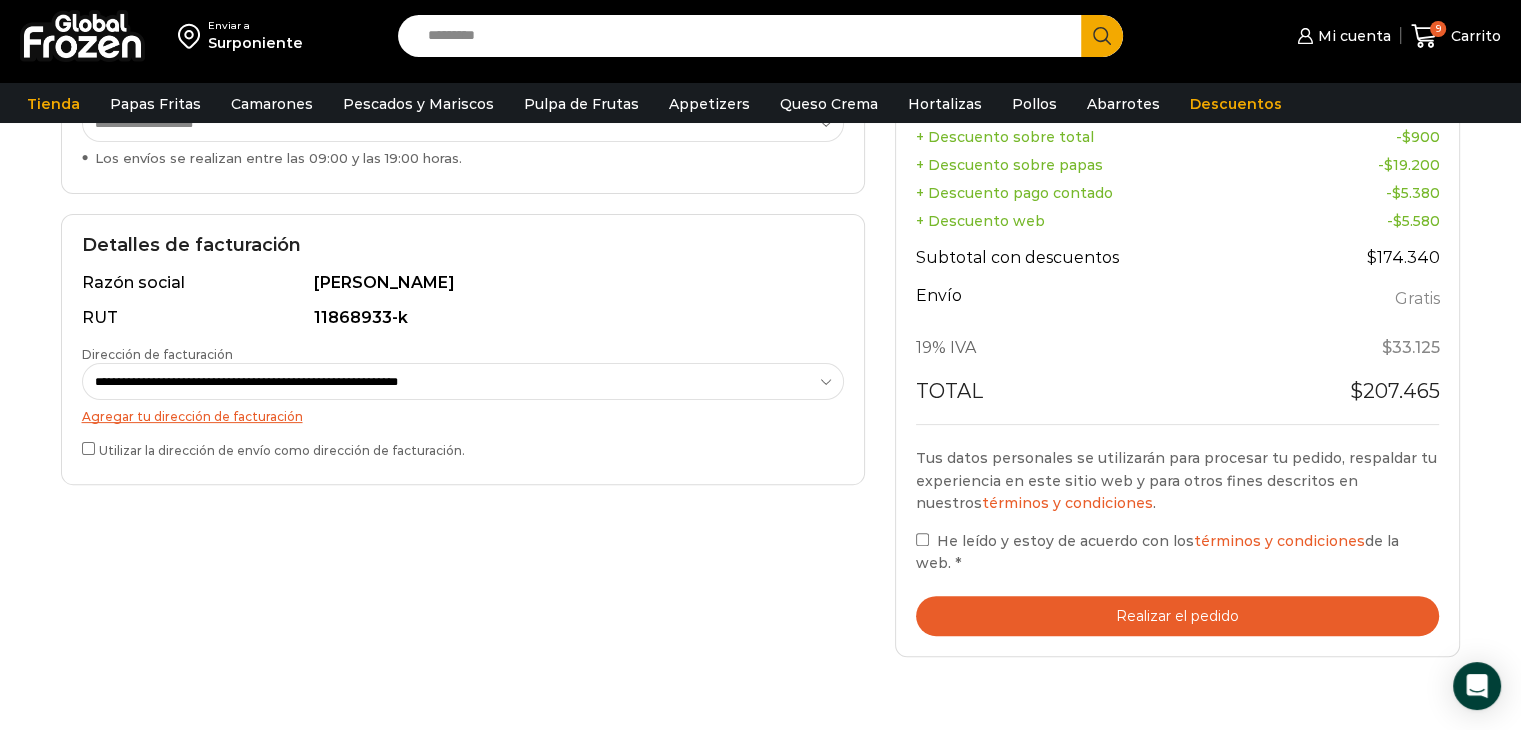 click on "Realizar el pedido" at bounding box center [1178, 616] 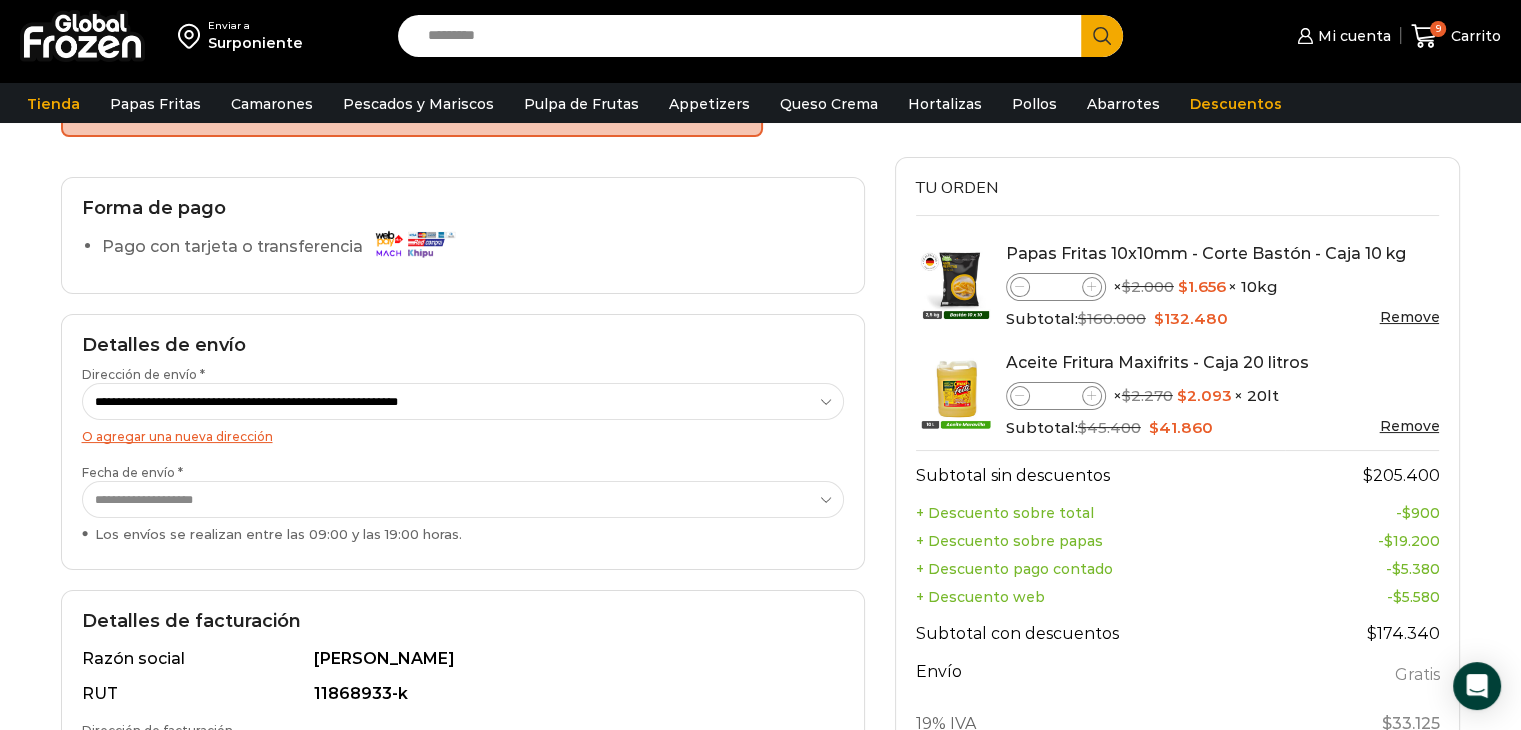 scroll, scrollTop: 163, scrollLeft: 0, axis: vertical 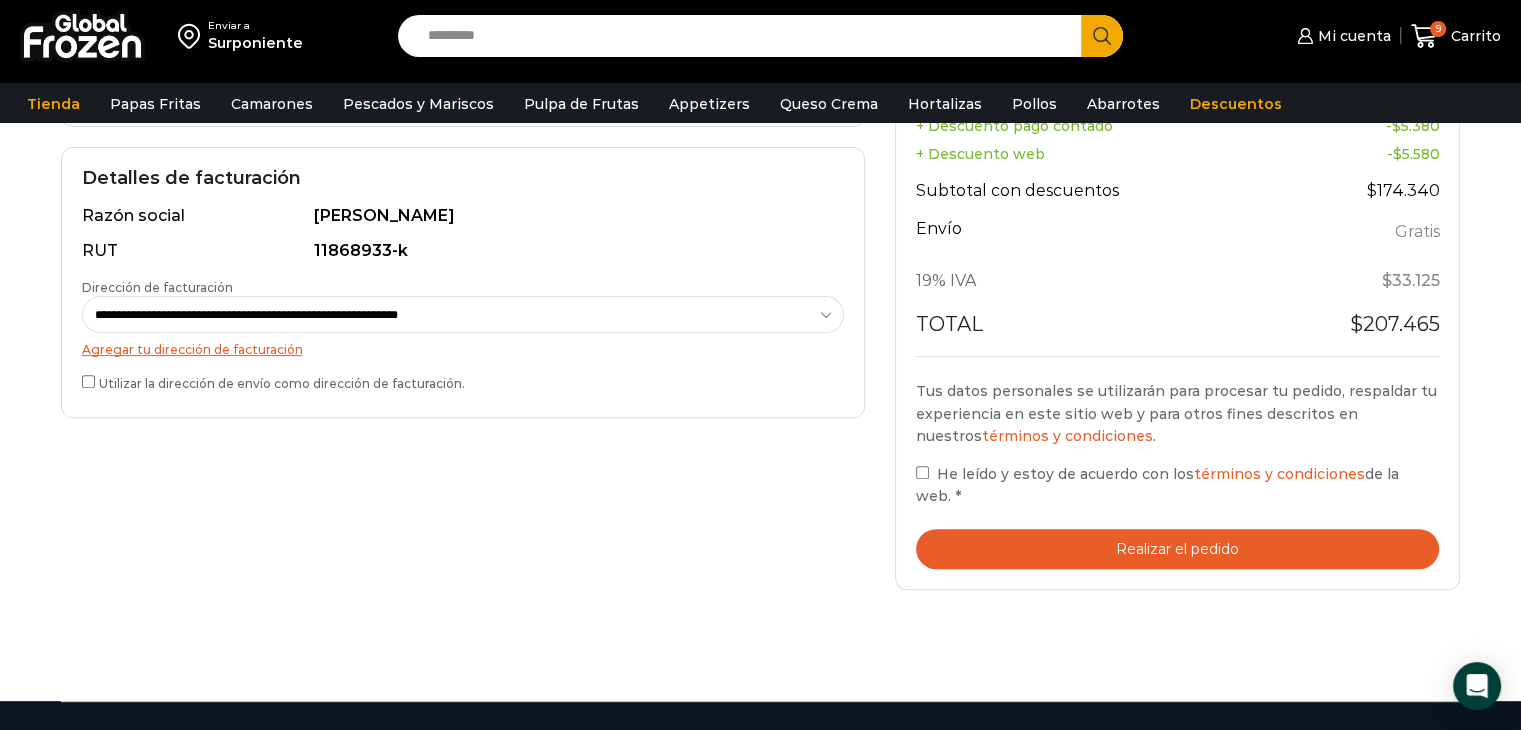 click on "He leído y estoy de acuerdo con los  términos y condiciones  de la web.   *" at bounding box center (1178, 485) 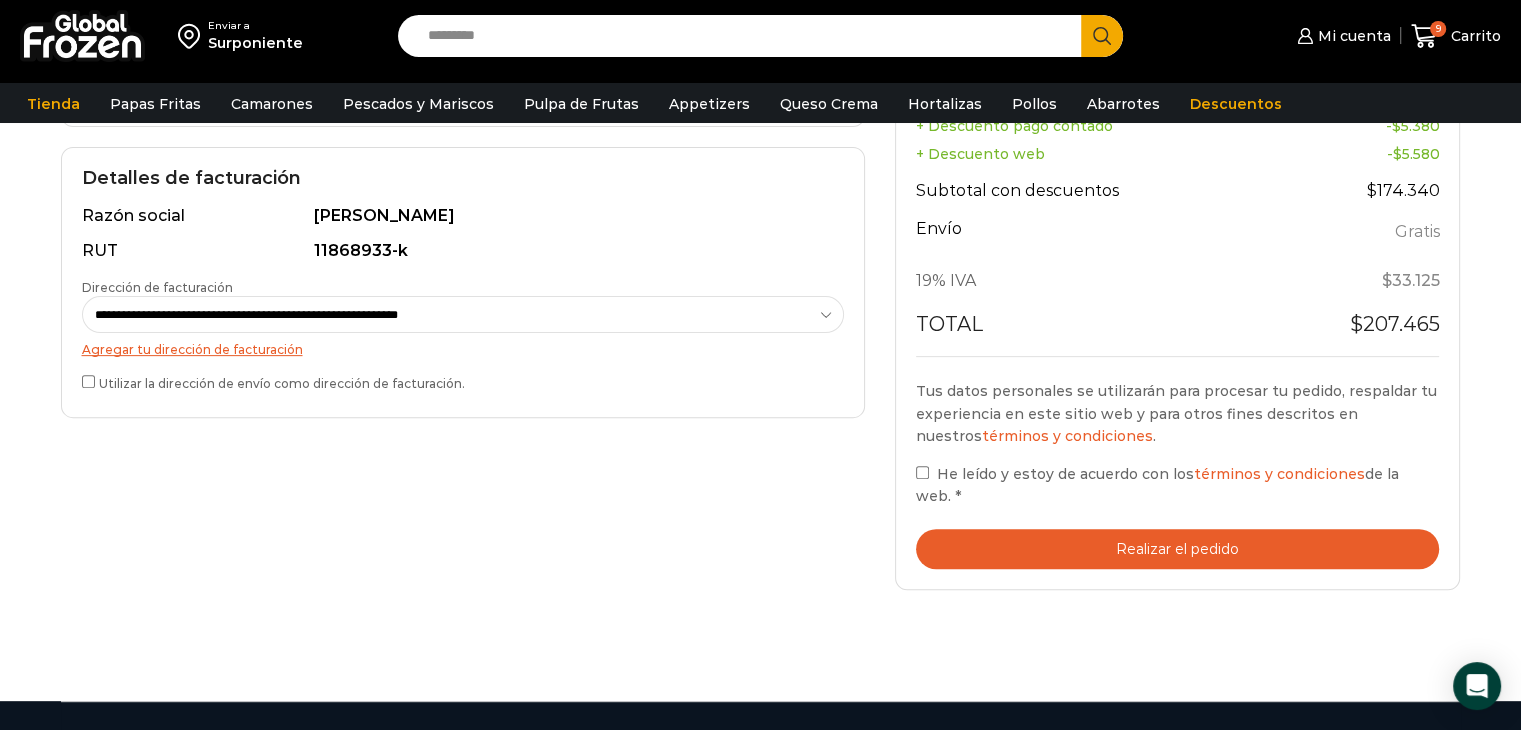 click on "Realizar el pedido" at bounding box center (1178, 549) 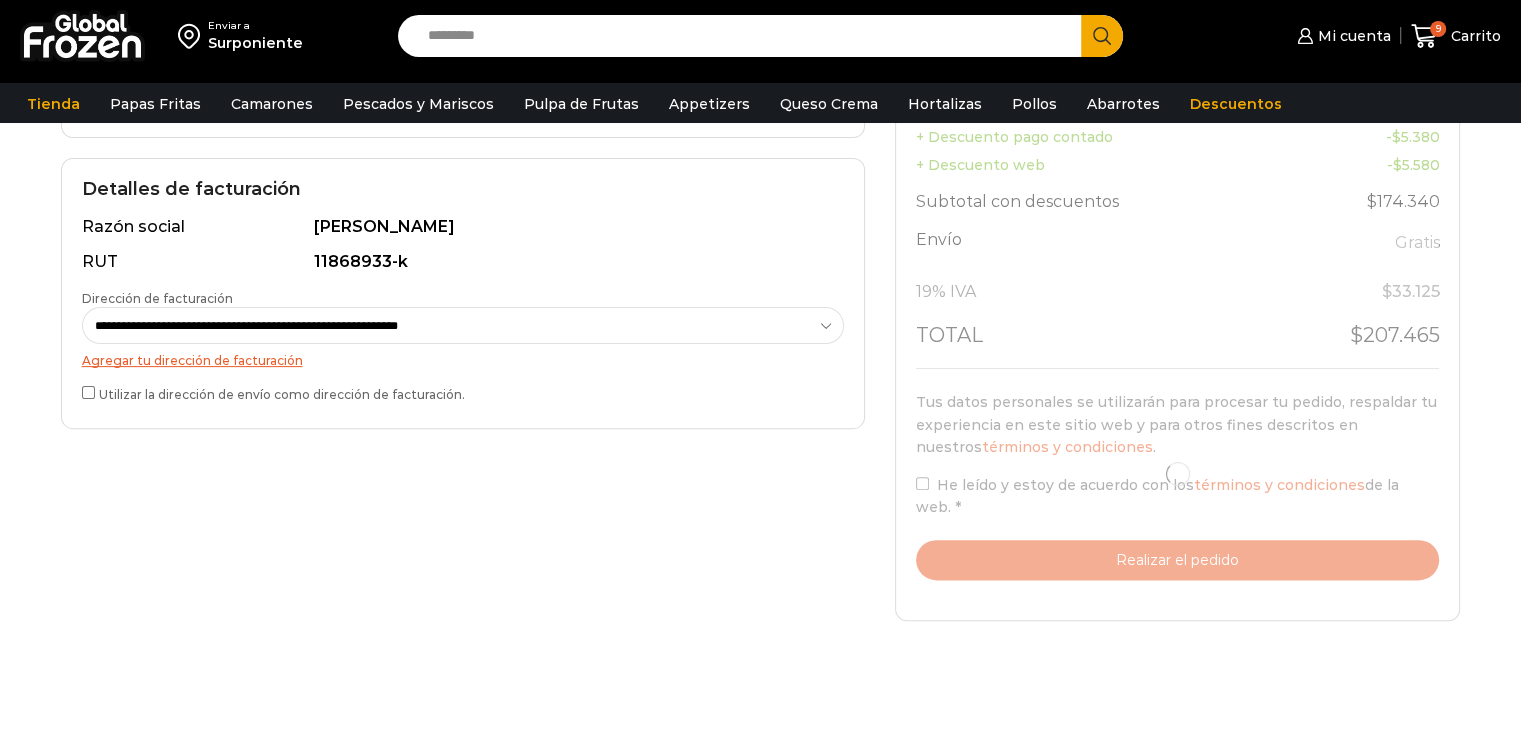 scroll, scrollTop: 528, scrollLeft: 0, axis: vertical 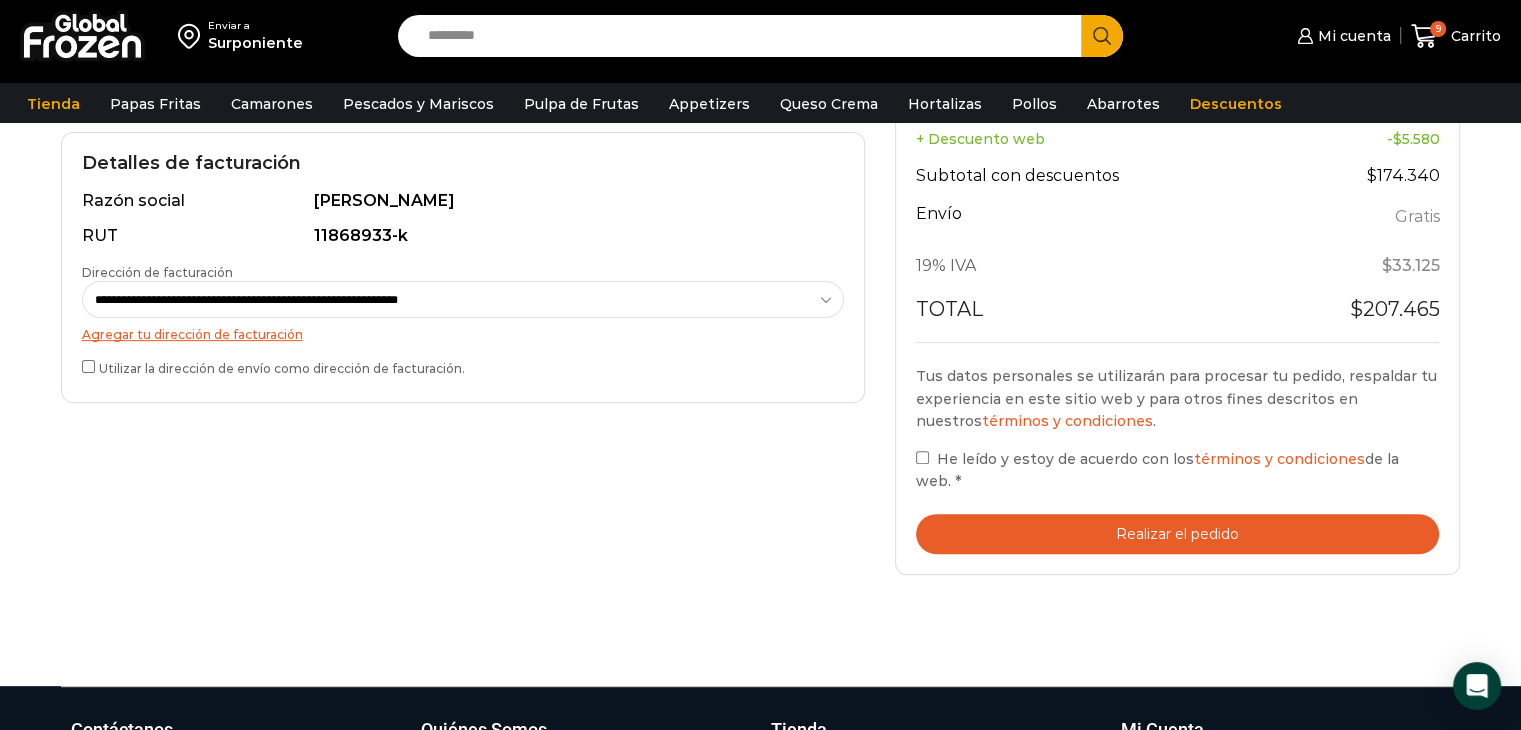 click on "Realizar el pedido" at bounding box center (1178, 534) 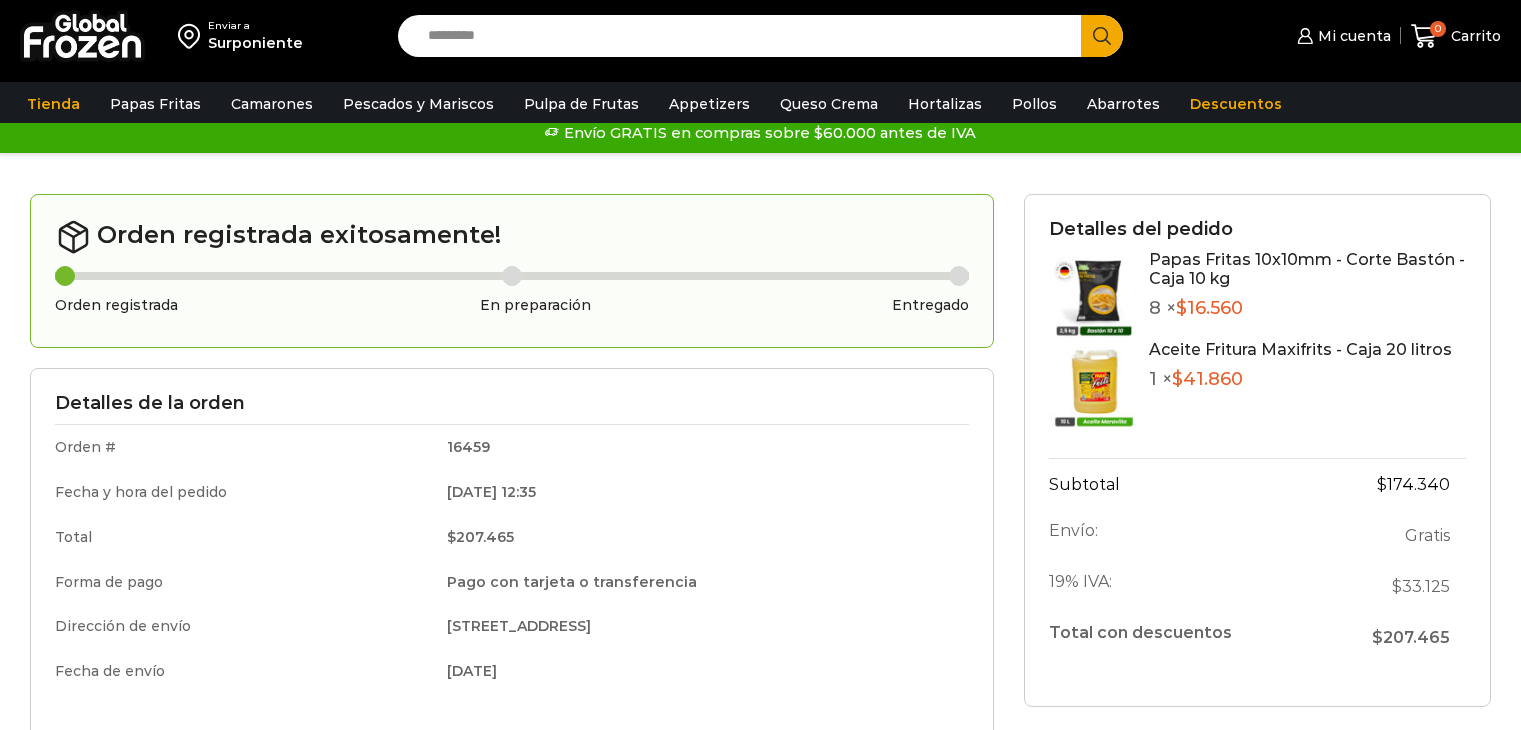 scroll, scrollTop: 0, scrollLeft: 0, axis: both 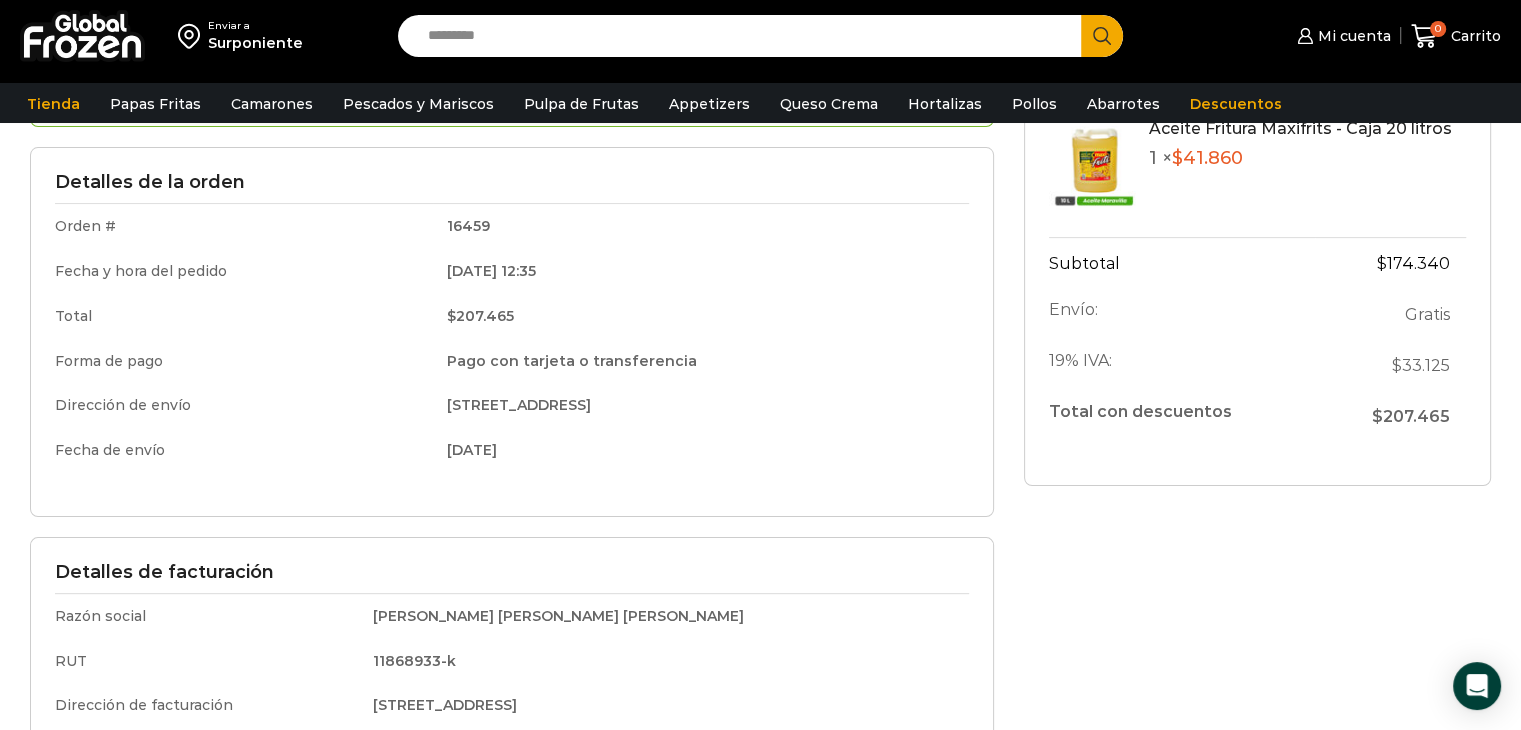 drag, startPoint x: 1531, startPoint y: 225, endPoint x: 1535, endPoint y: 331, distance: 106.07545 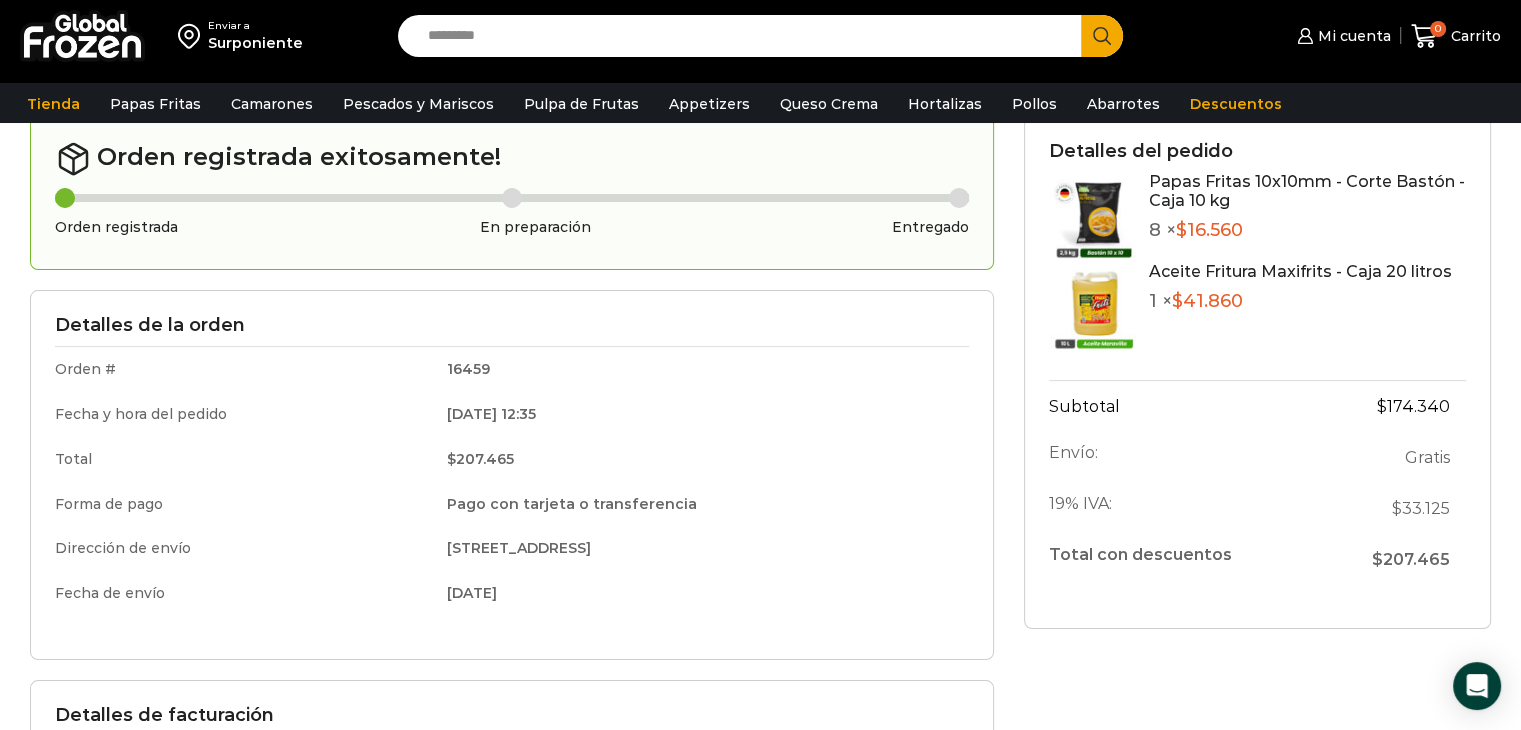 scroll, scrollTop: 79, scrollLeft: 0, axis: vertical 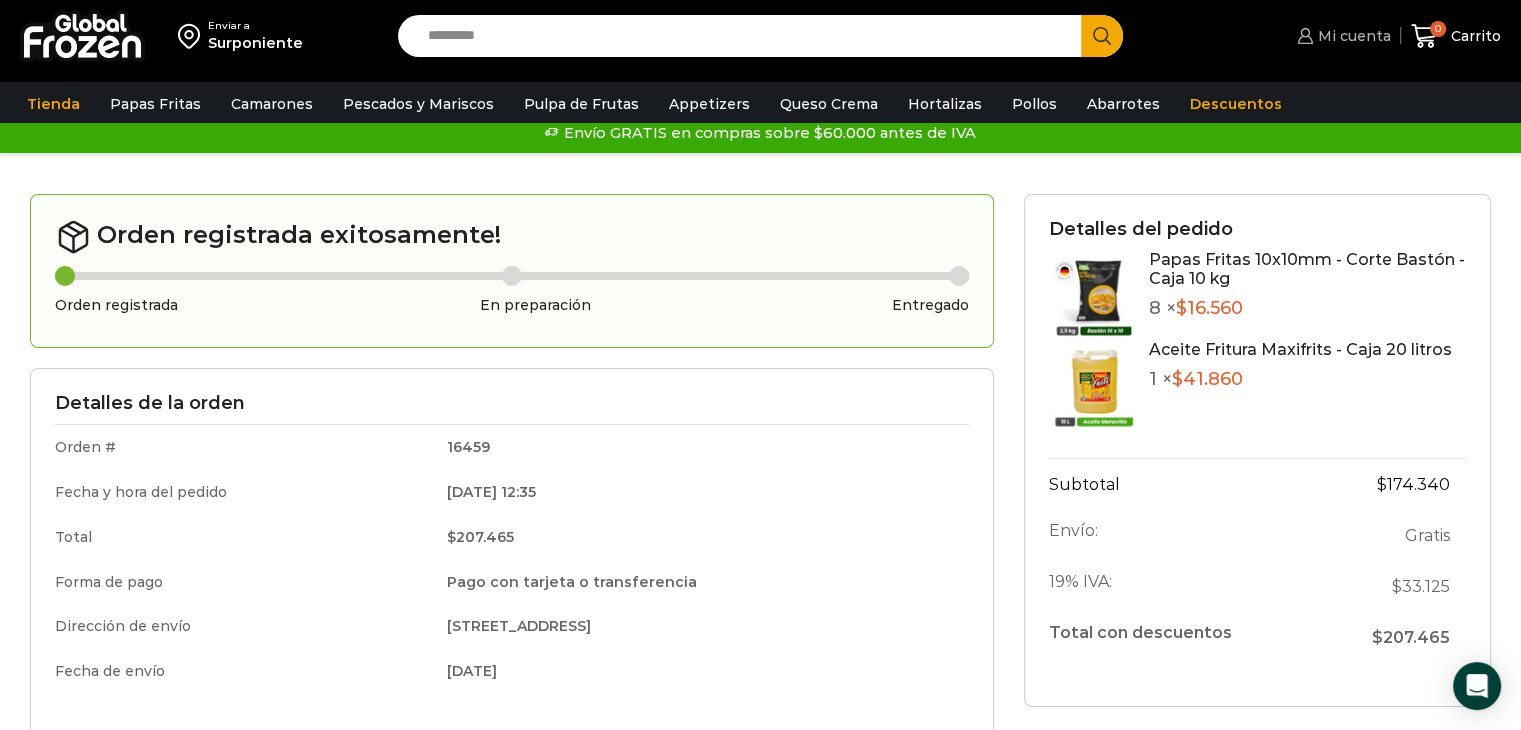 click on "Mi cuenta" at bounding box center (1352, 36) 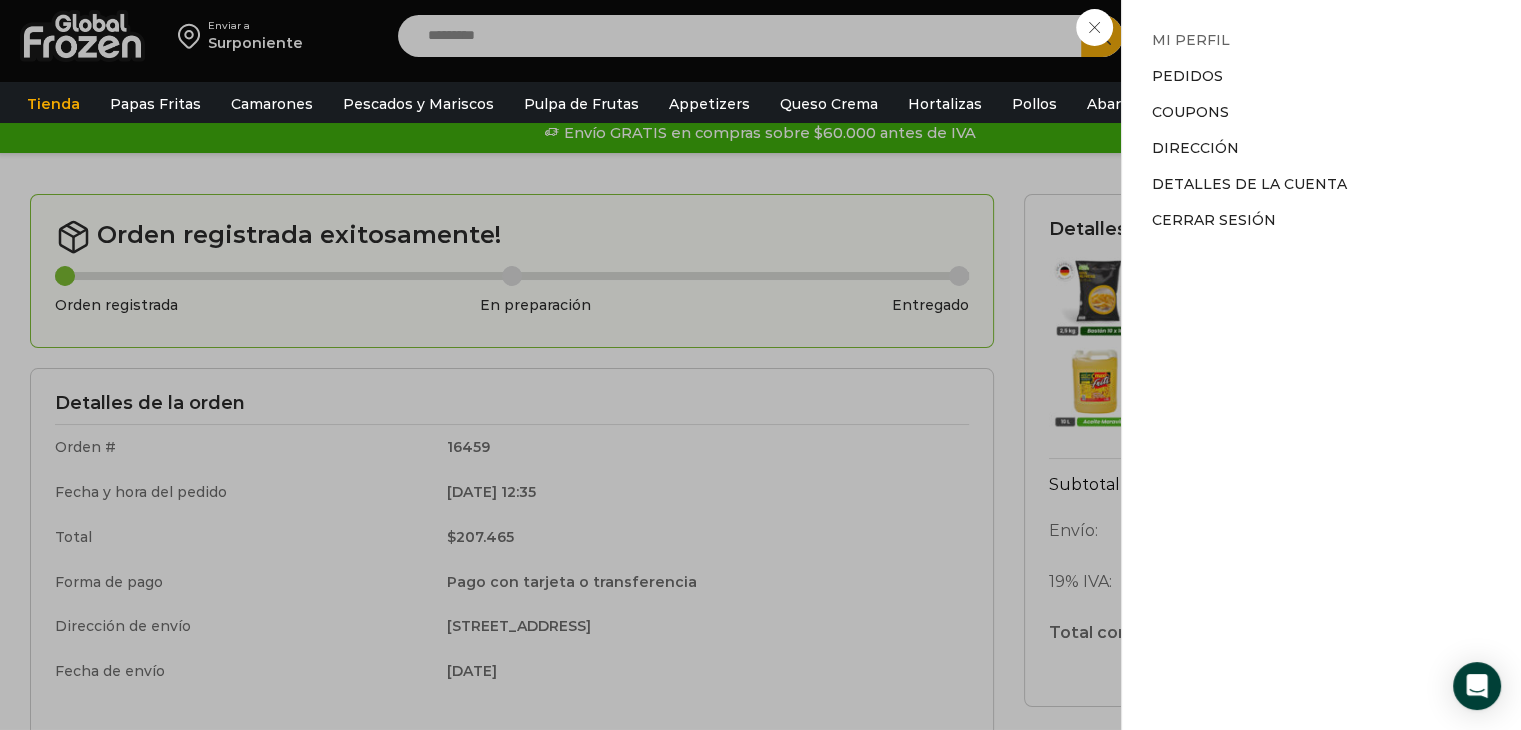 click on "Mi perfil" at bounding box center (1191, 40) 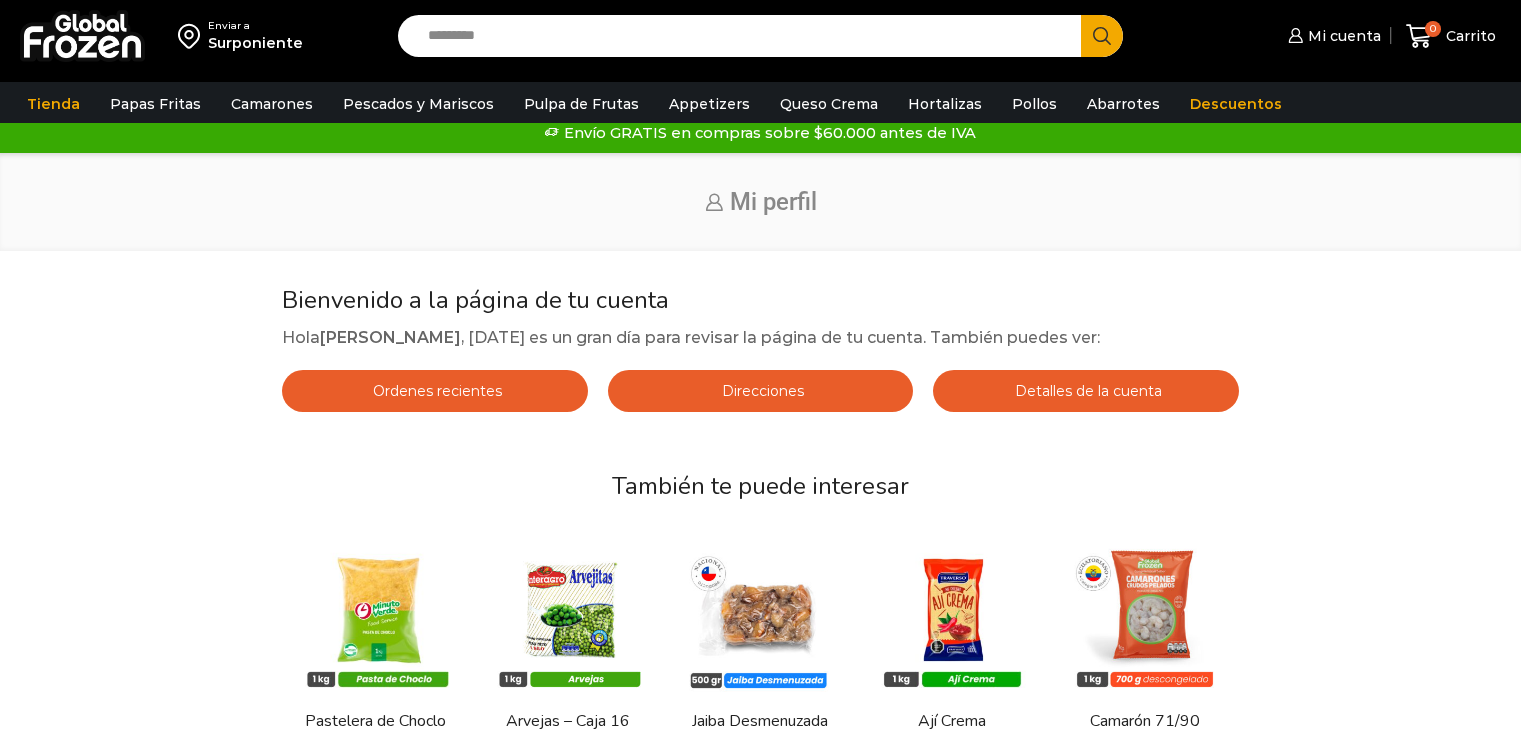 scroll, scrollTop: 0, scrollLeft: 0, axis: both 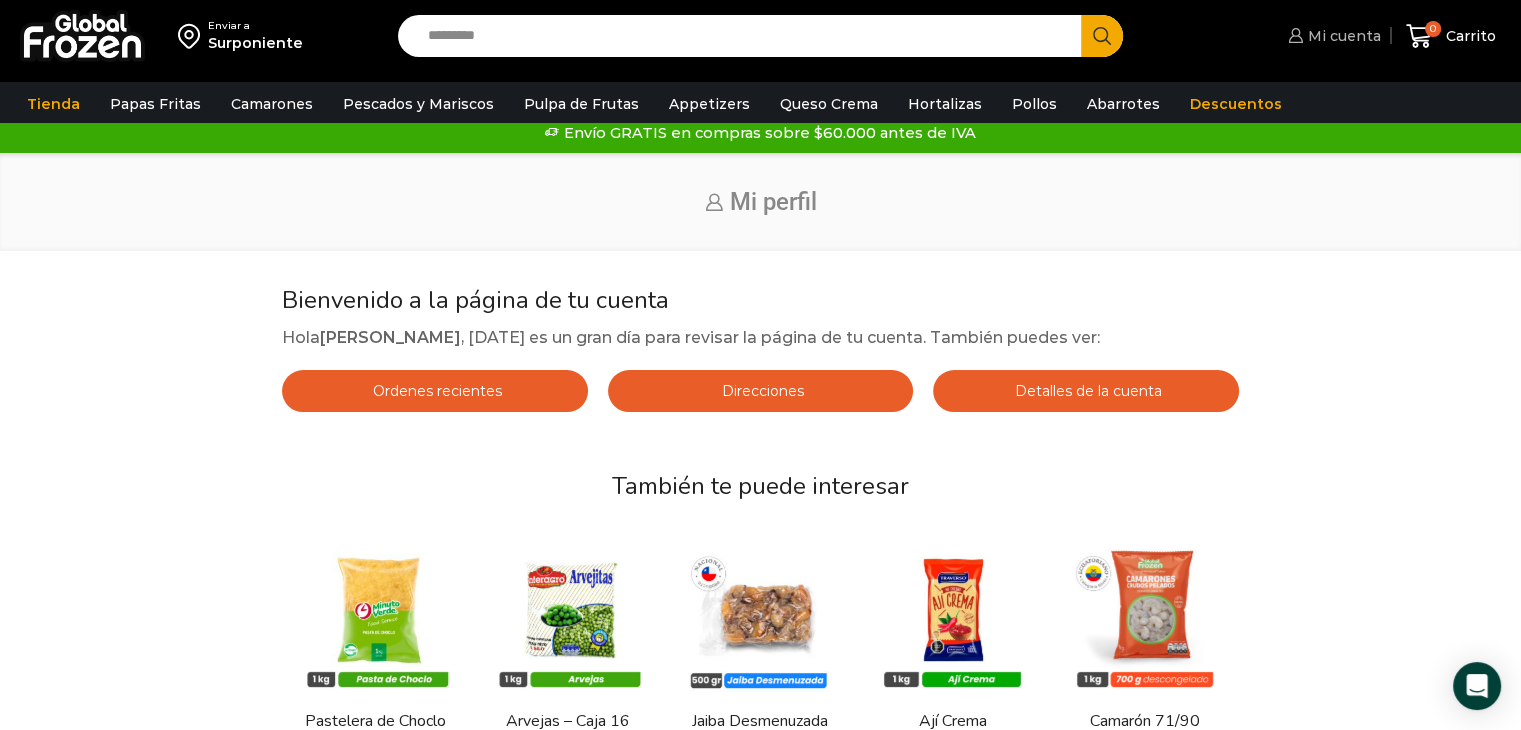 click on "Mi cuenta" at bounding box center [1342, 36] 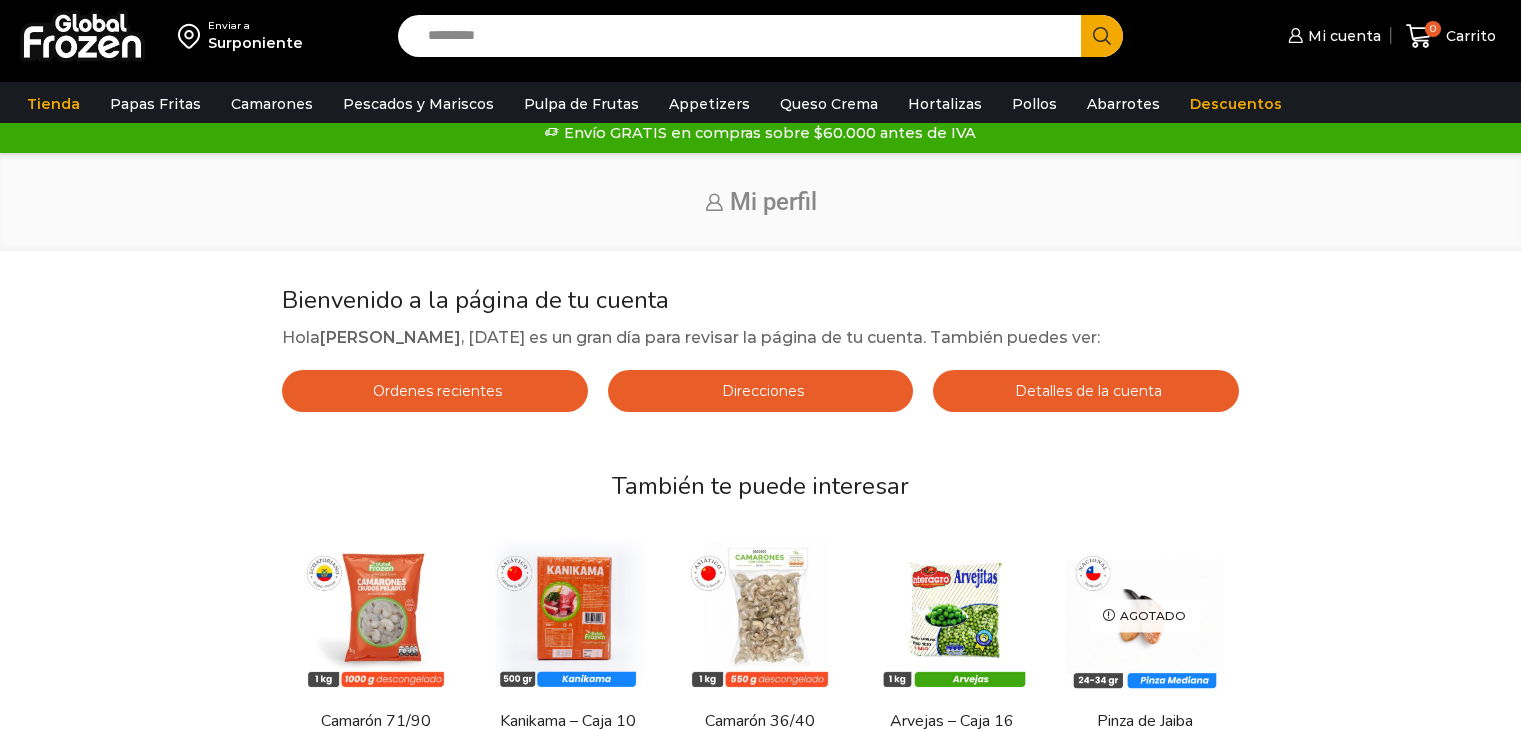 scroll, scrollTop: 0, scrollLeft: 0, axis: both 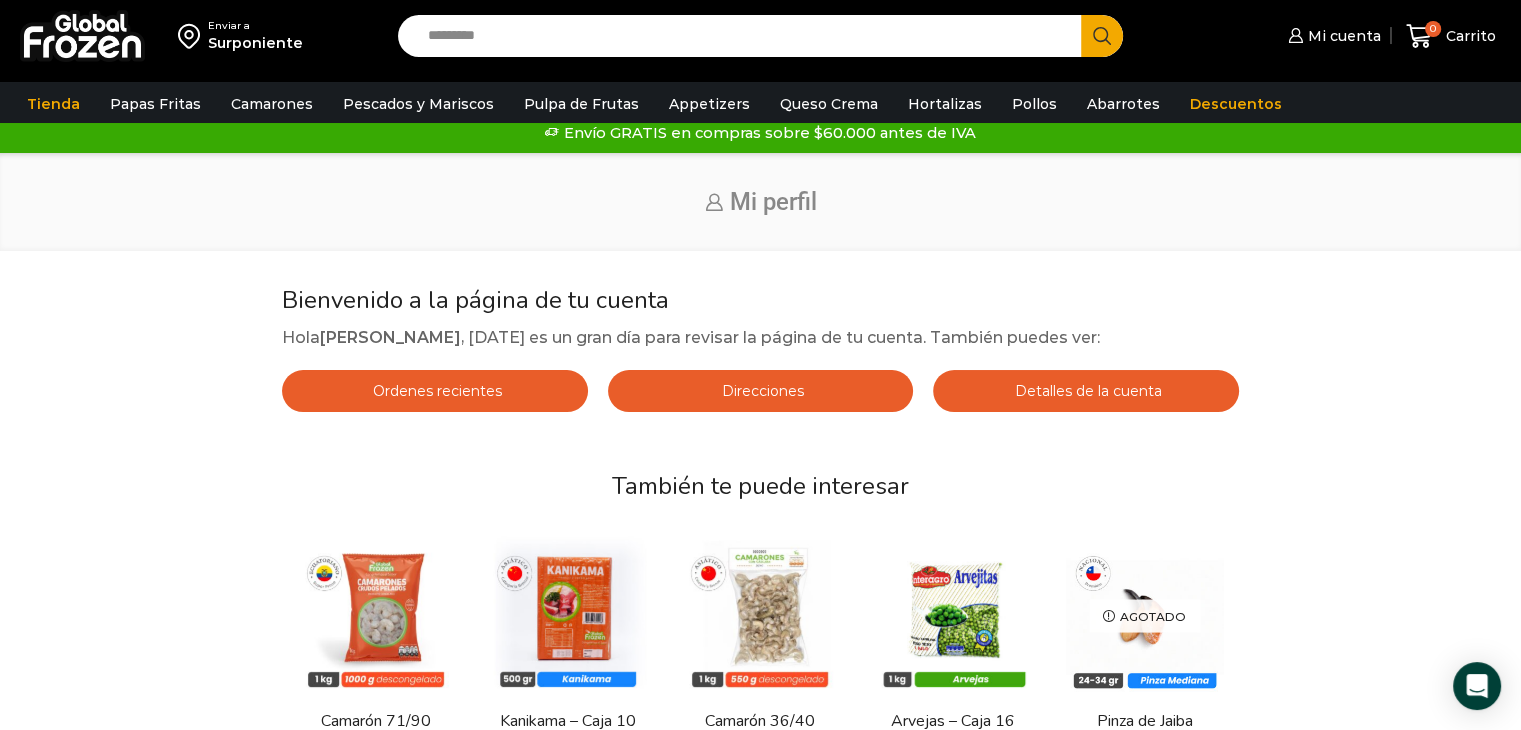 click on "Mi perfil" at bounding box center (773, 202) 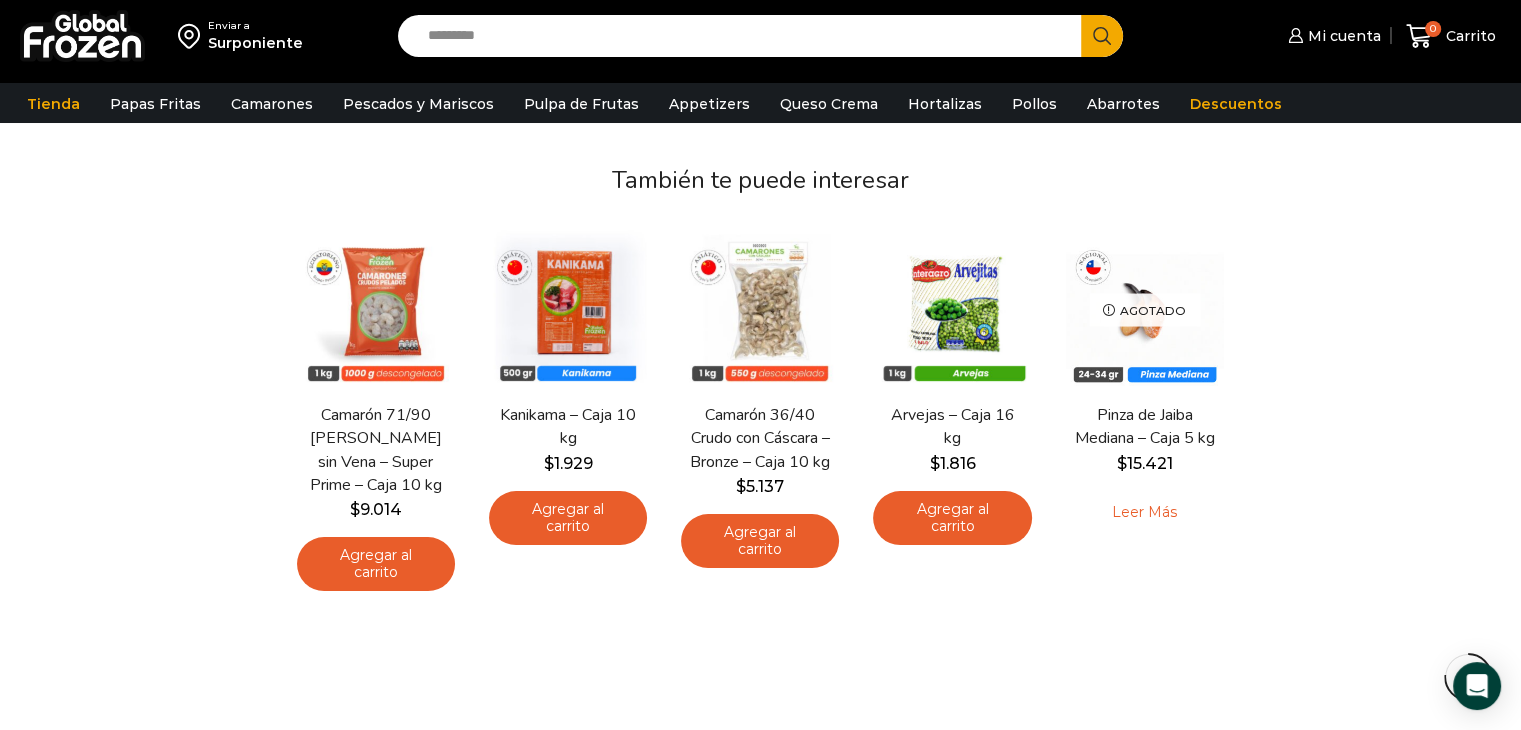 scroll, scrollTop: 0, scrollLeft: 0, axis: both 